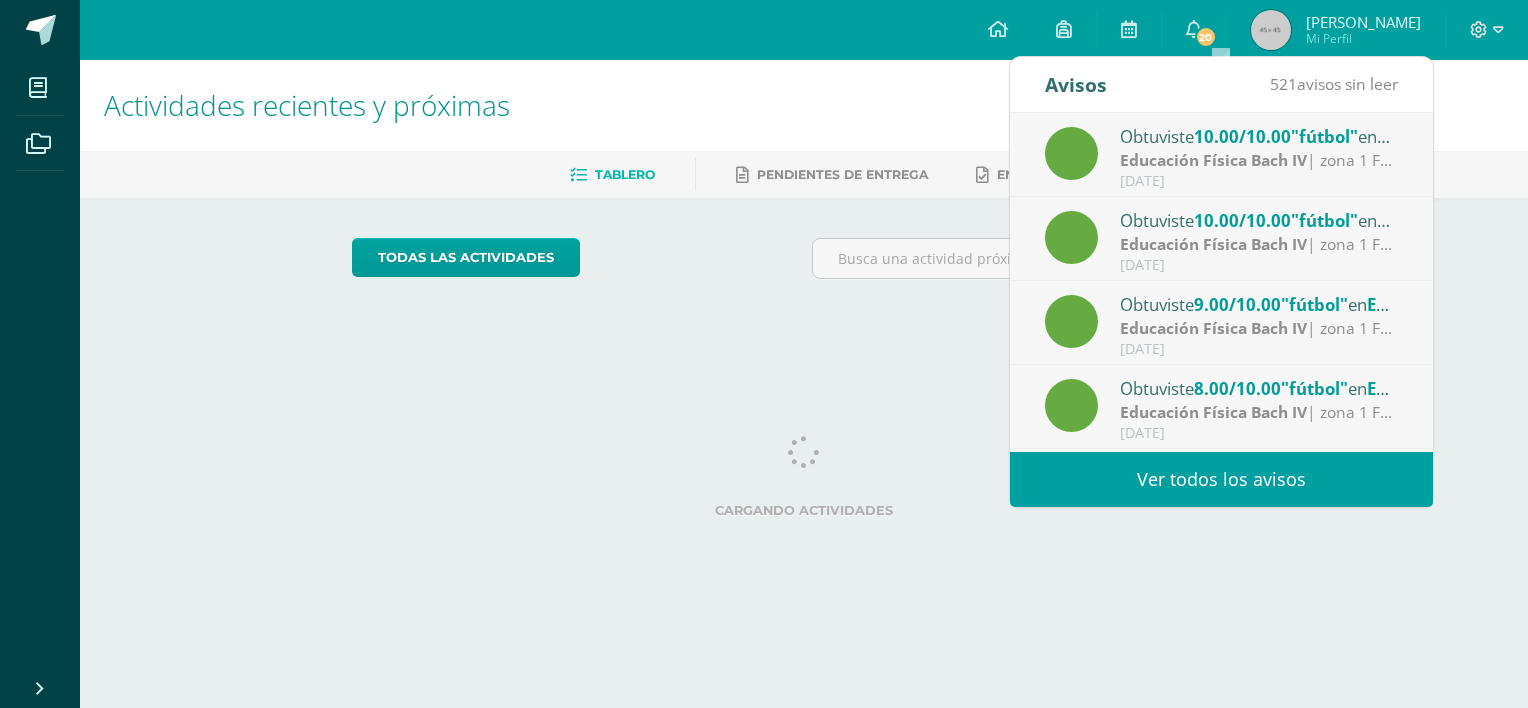 scroll, scrollTop: 0, scrollLeft: 0, axis: both 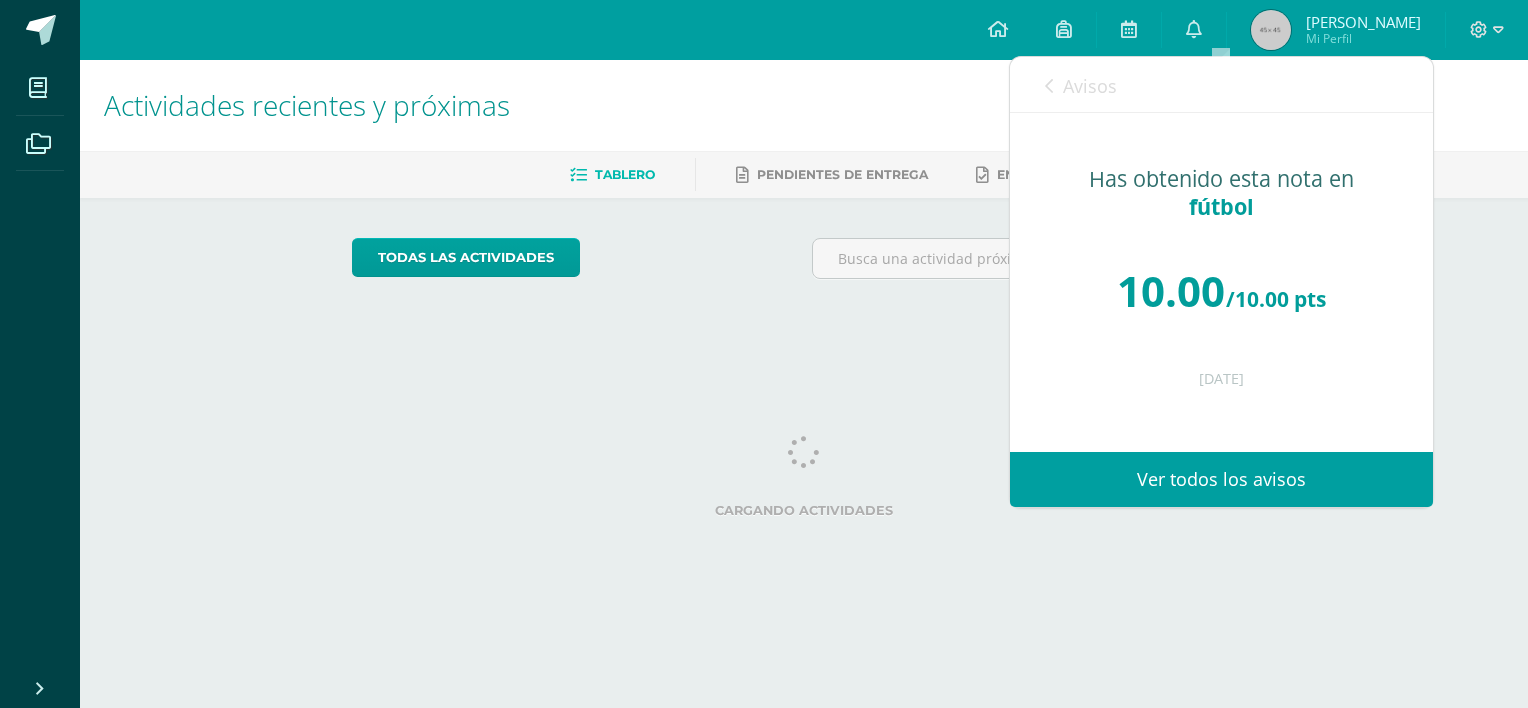 click on "Has obtenido esta nota en    fútbol
10.00
/10.00 pts
09 de Julio de 2025" at bounding box center [1221, 268] 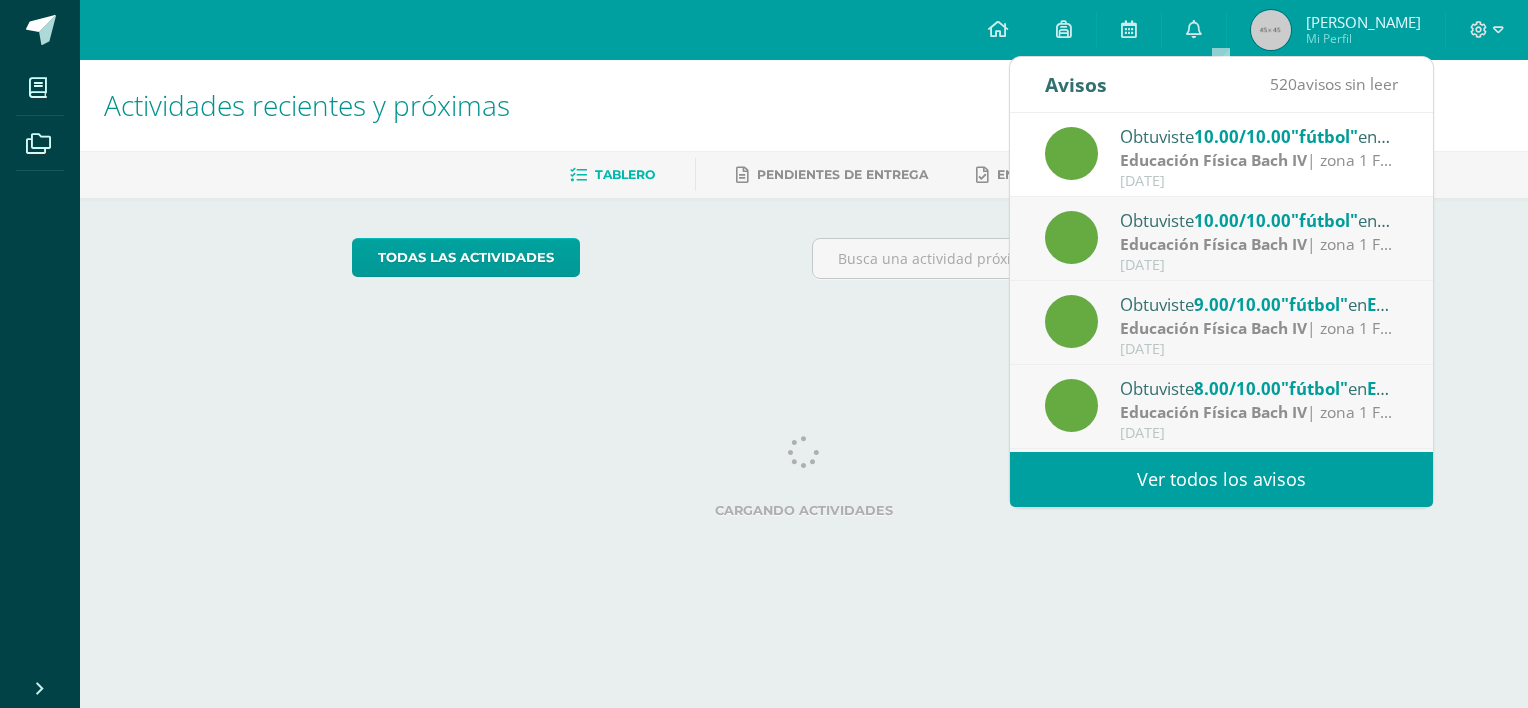 click on "10.00/10.00" at bounding box center [1242, 220] 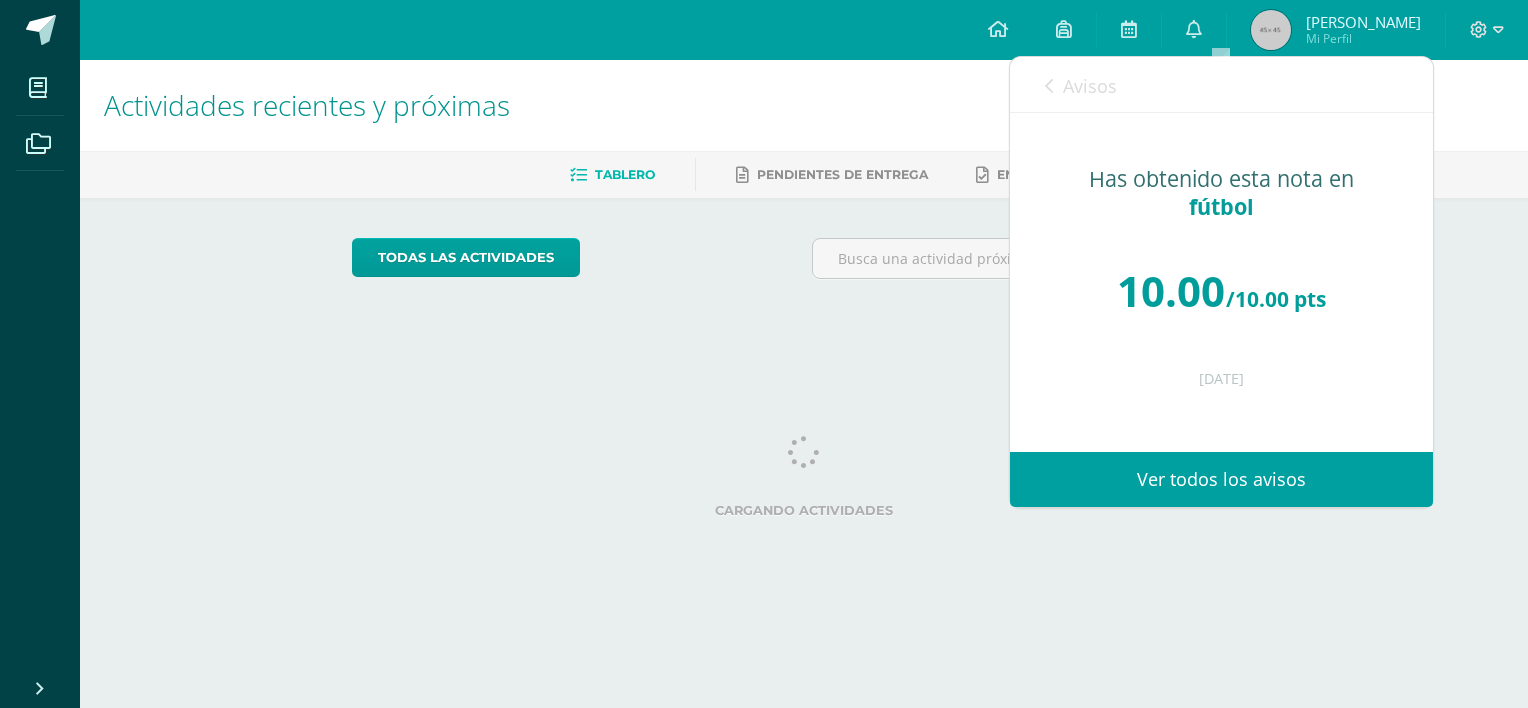 click on "Avisos" at bounding box center [1090, 86] 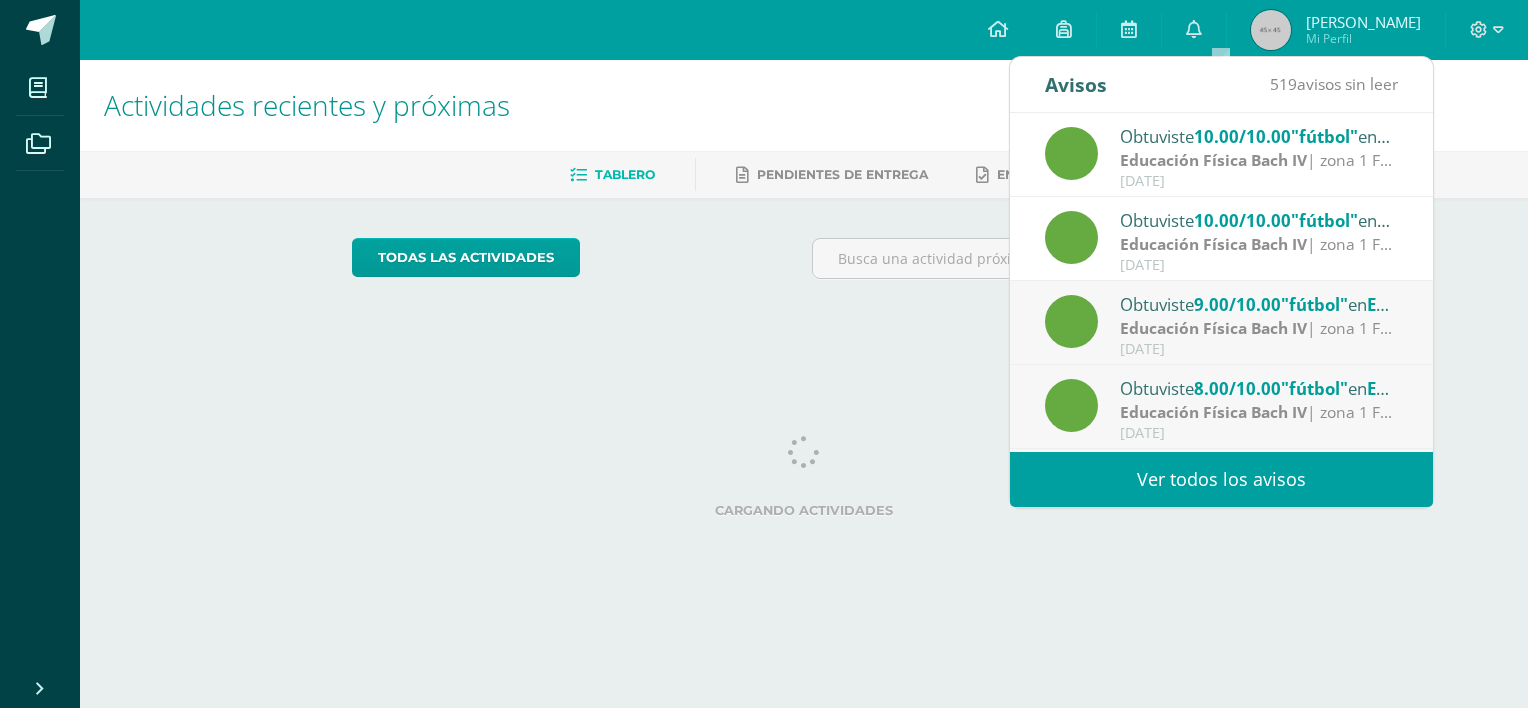 click on "9.00/10.00" at bounding box center (1237, 304) 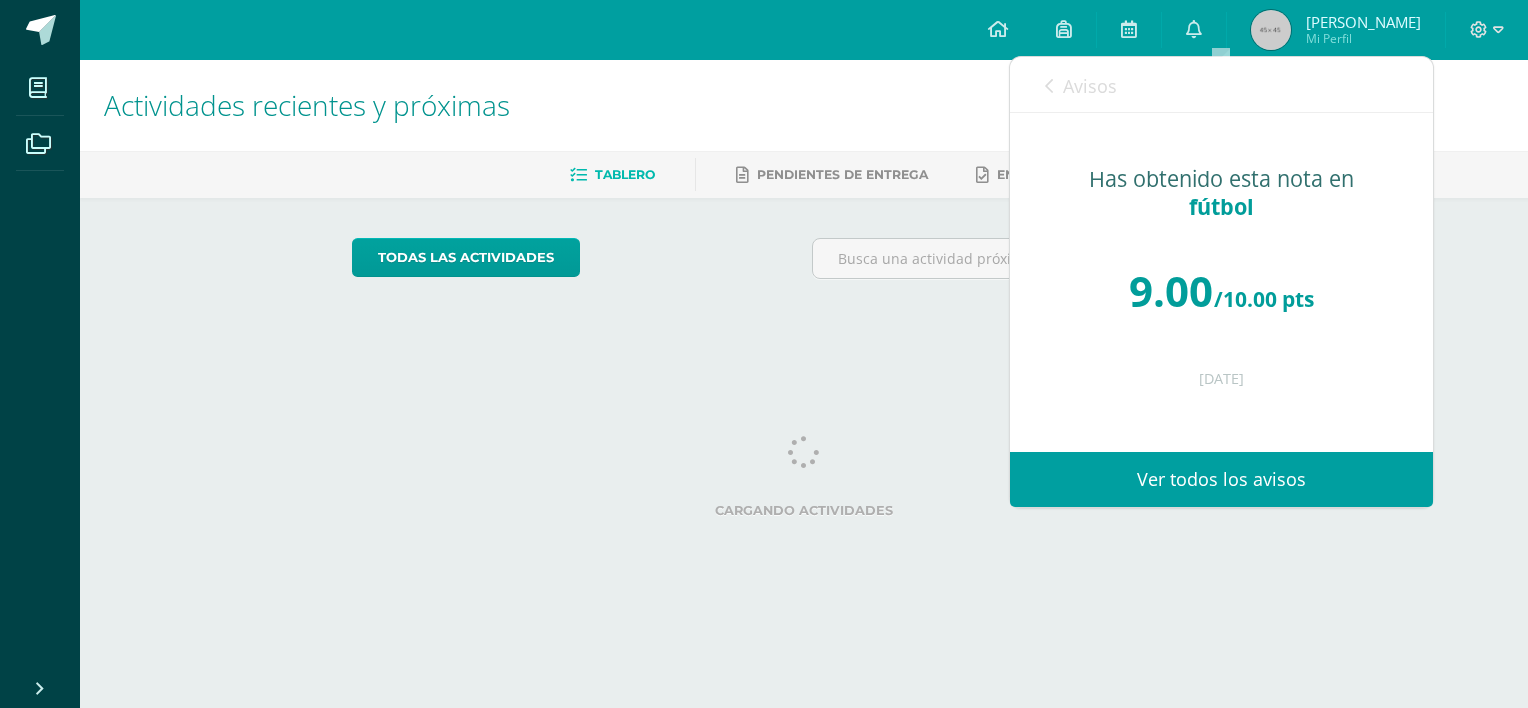 click on "Avisos" at bounding box center (1090, 86) 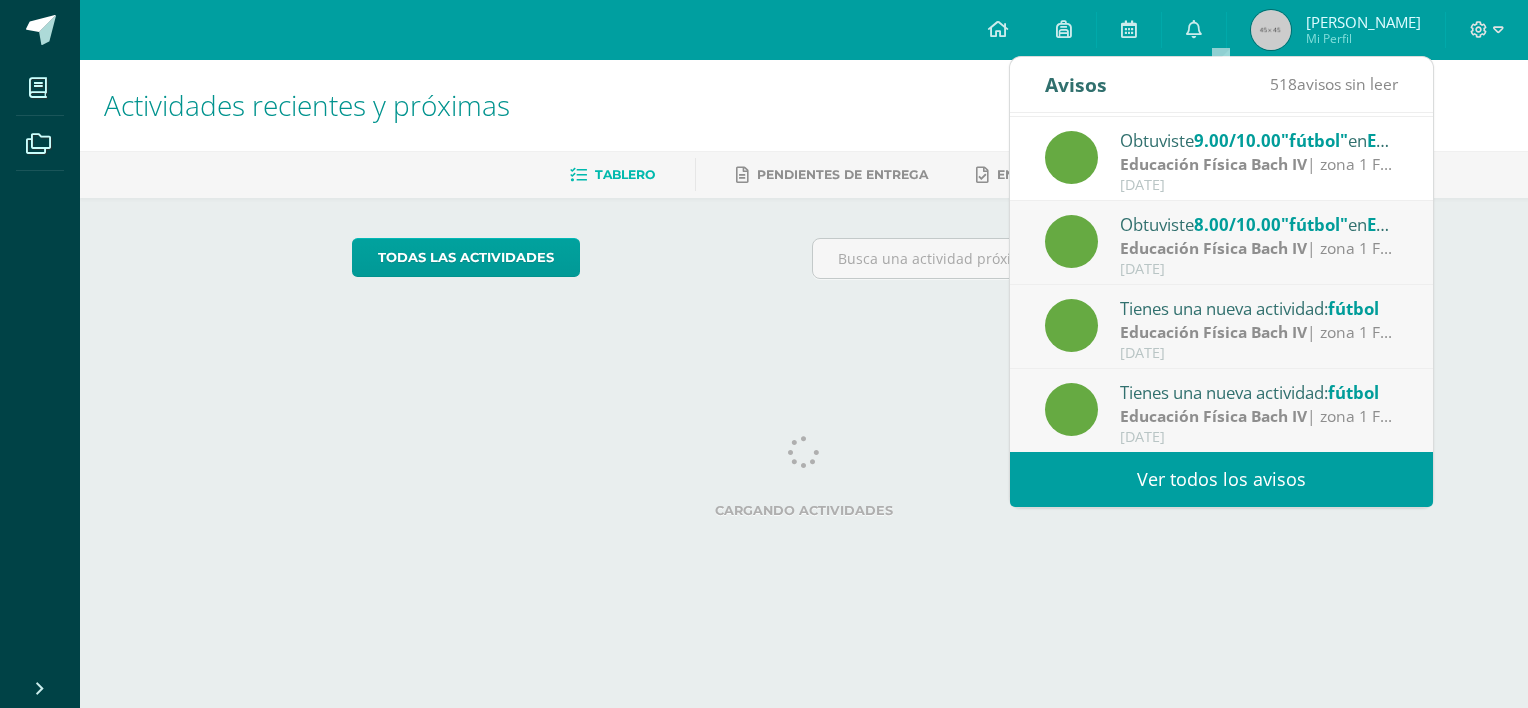 scroll, scrollTop: 200, scrollLeft: 0, axis: vertical 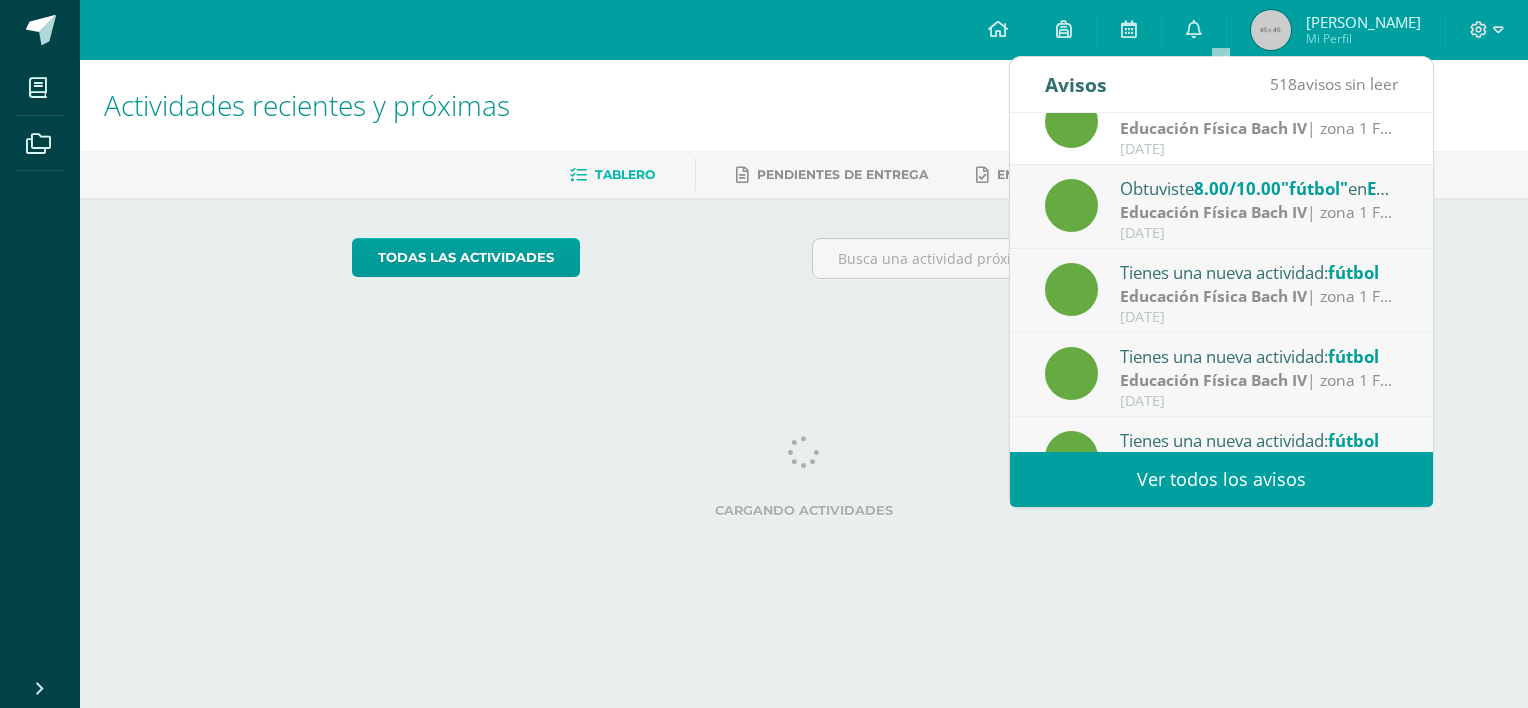 click on "Educación Física  Bach IV" at bounding box center (1213, 212) 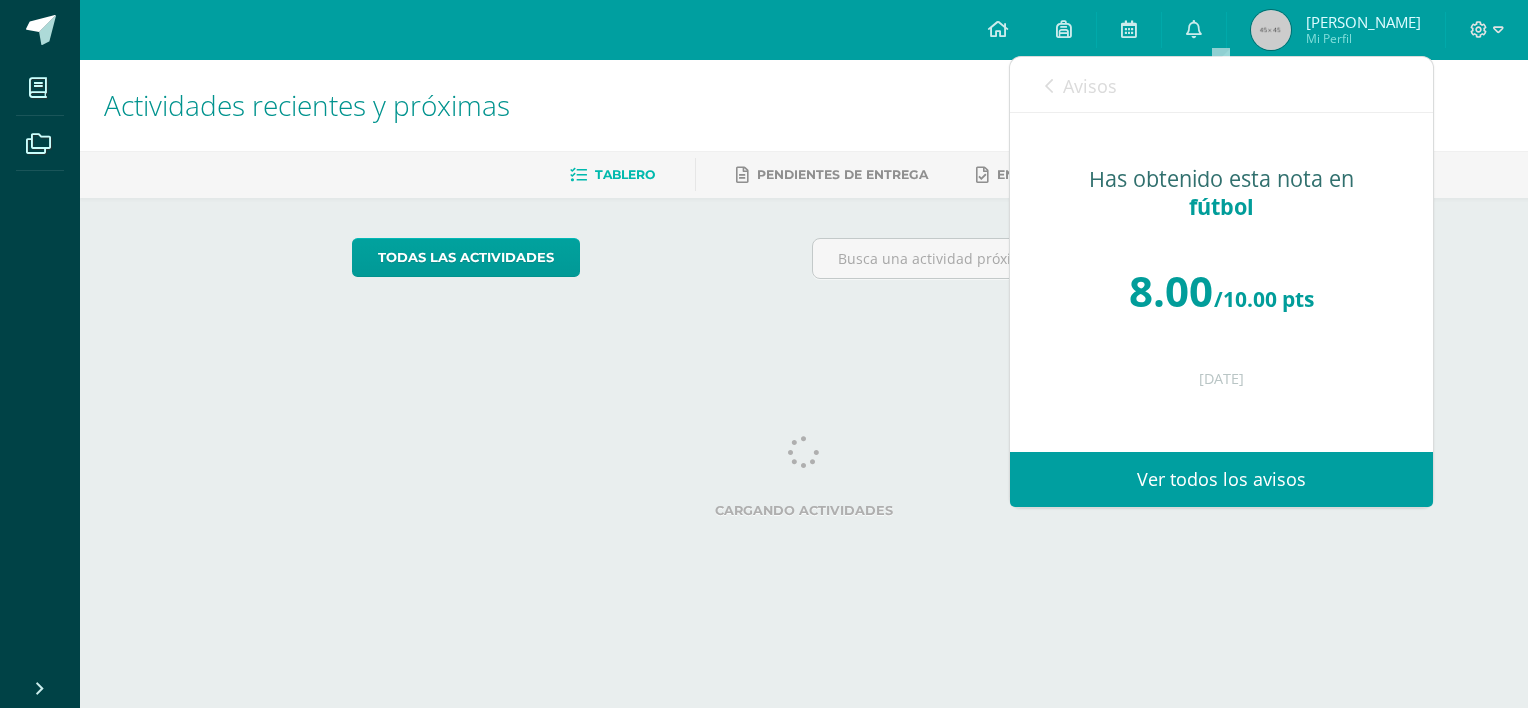 click on "Avisos" at bounding box center [1090, 86] 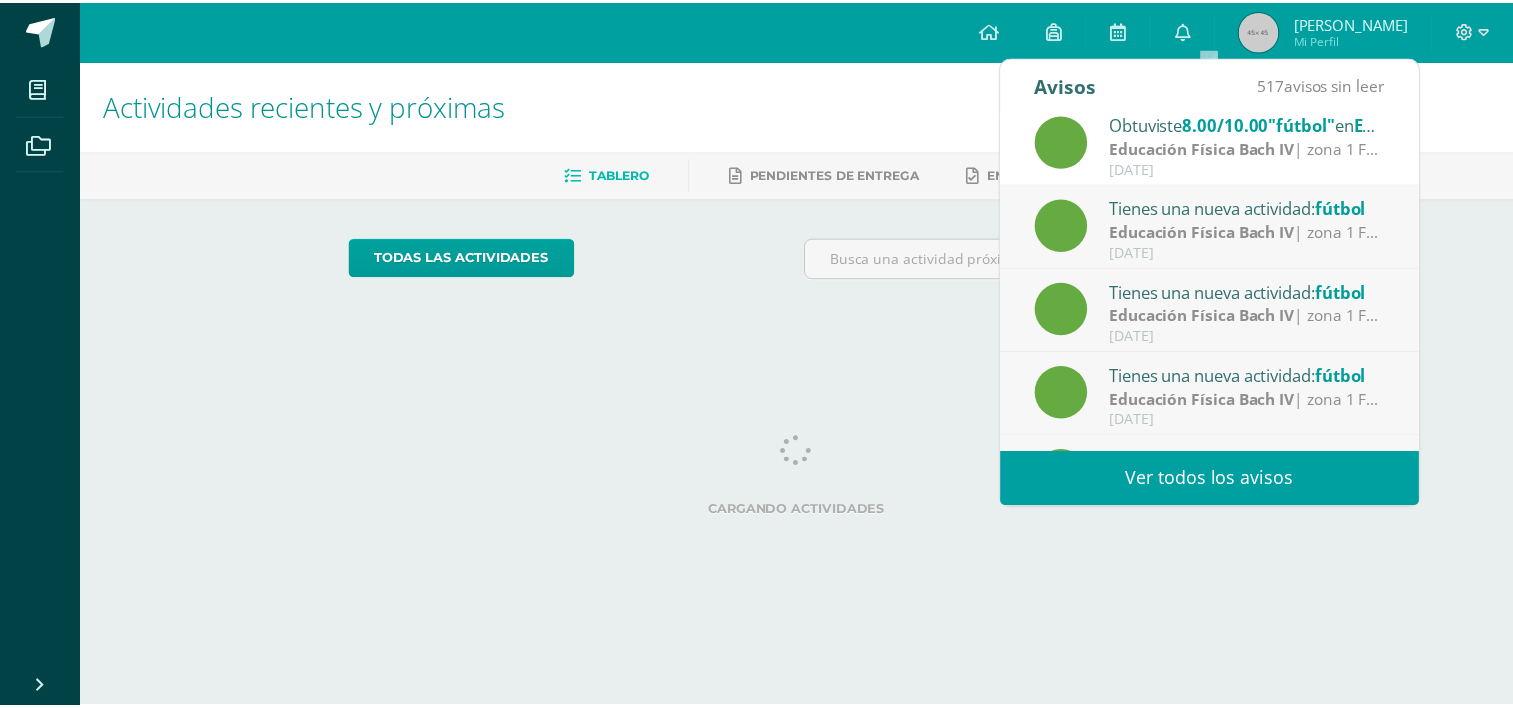 scroll, scrollTop: 300, scrollLeft: 0, axis: vertical 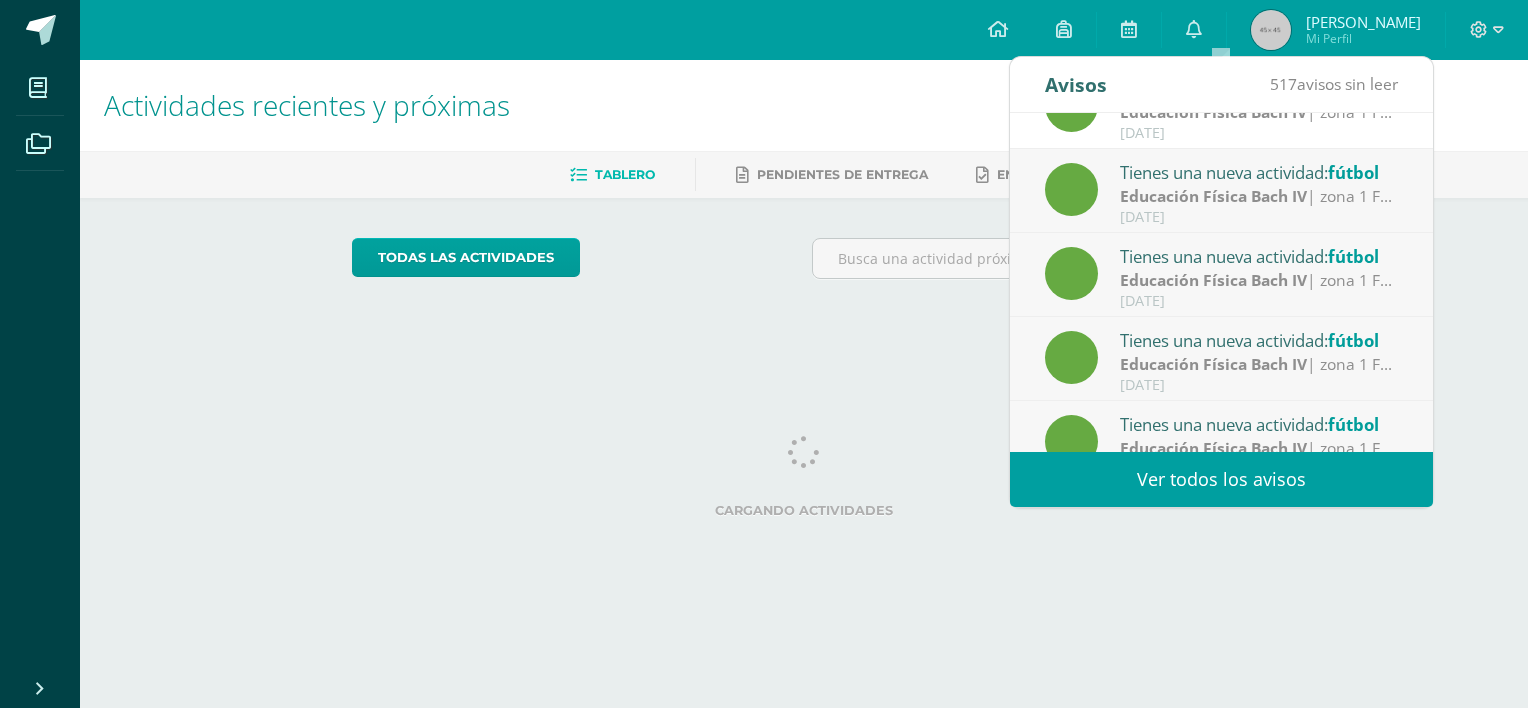 click on "Educación Física  Bach IV" at bounding box center [1213, 196] 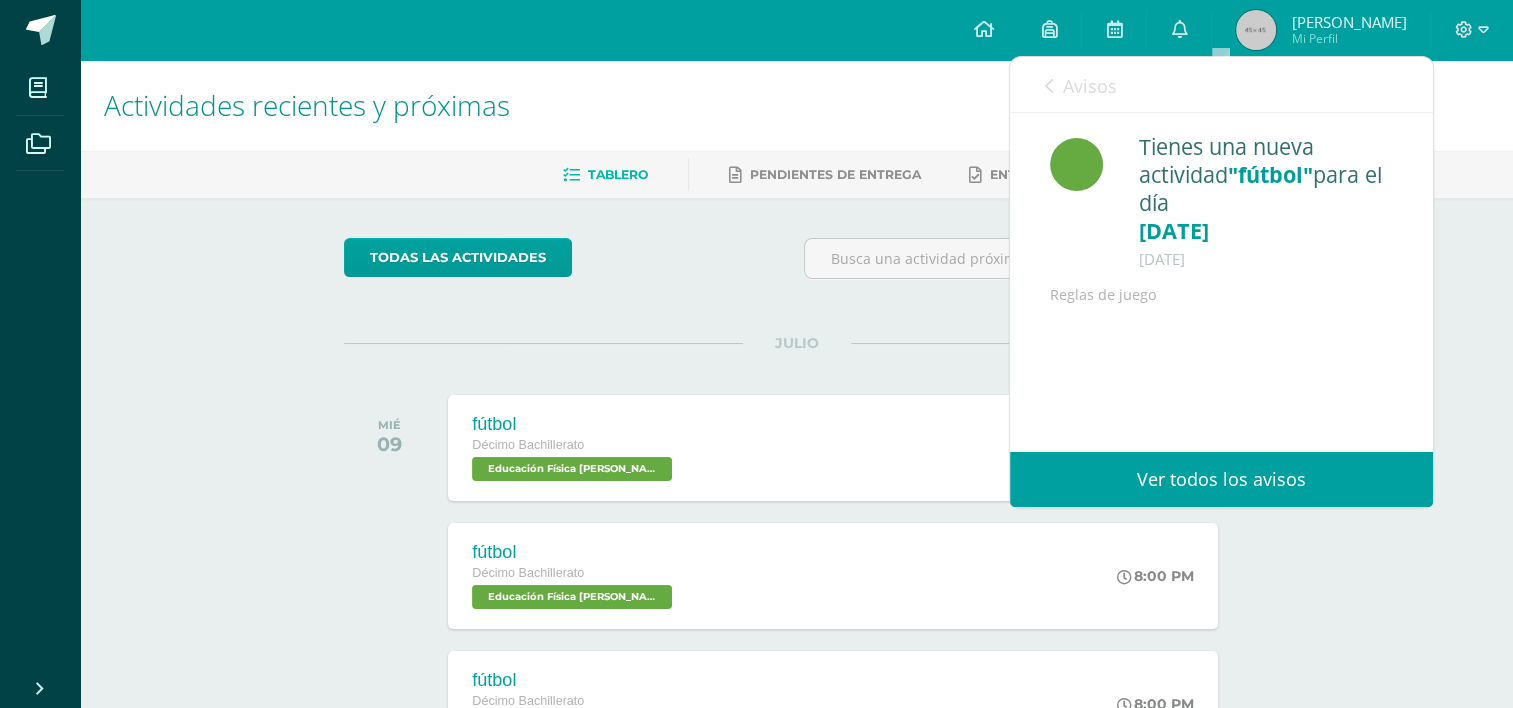 click on "Avisos" at bounding box center [1090, 86] 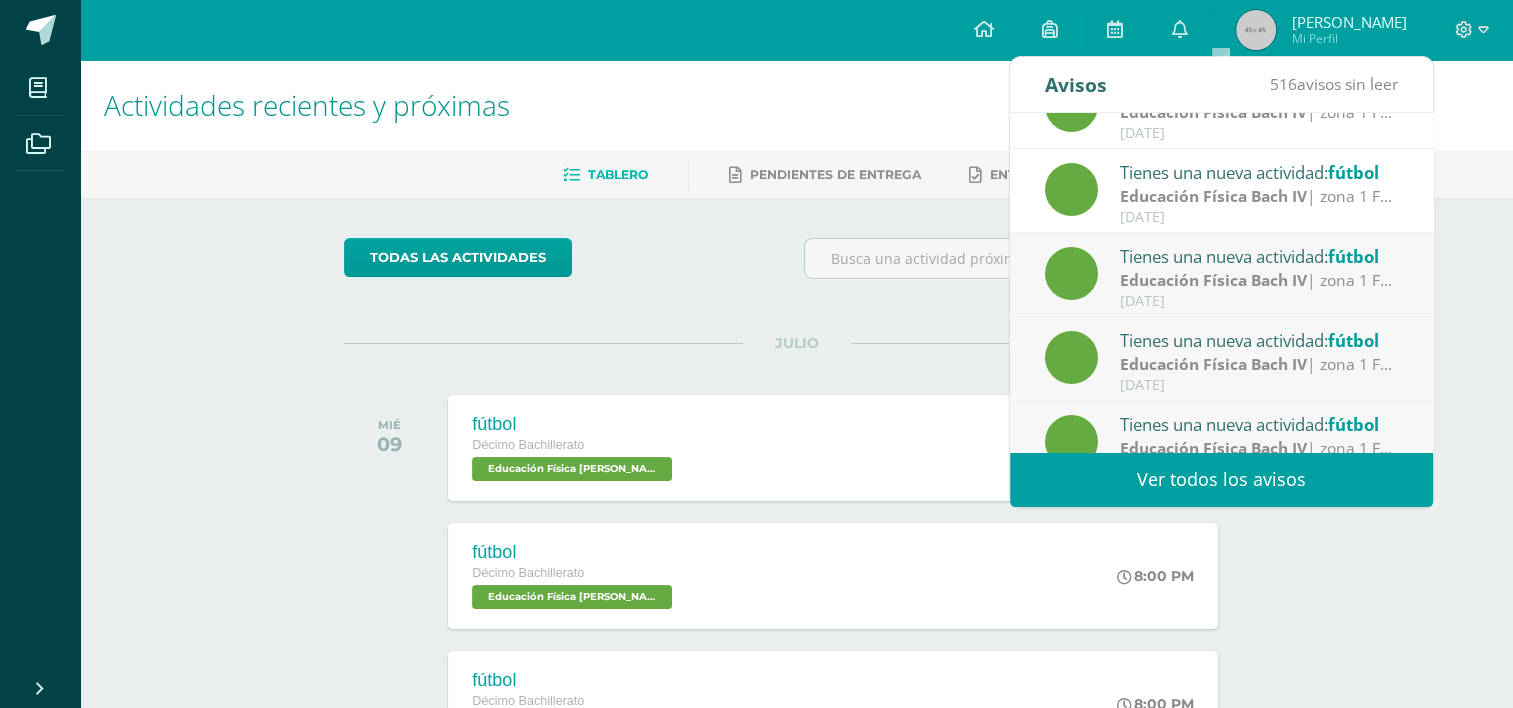 click on "[DATE]" at bounding box center (1259, 301) 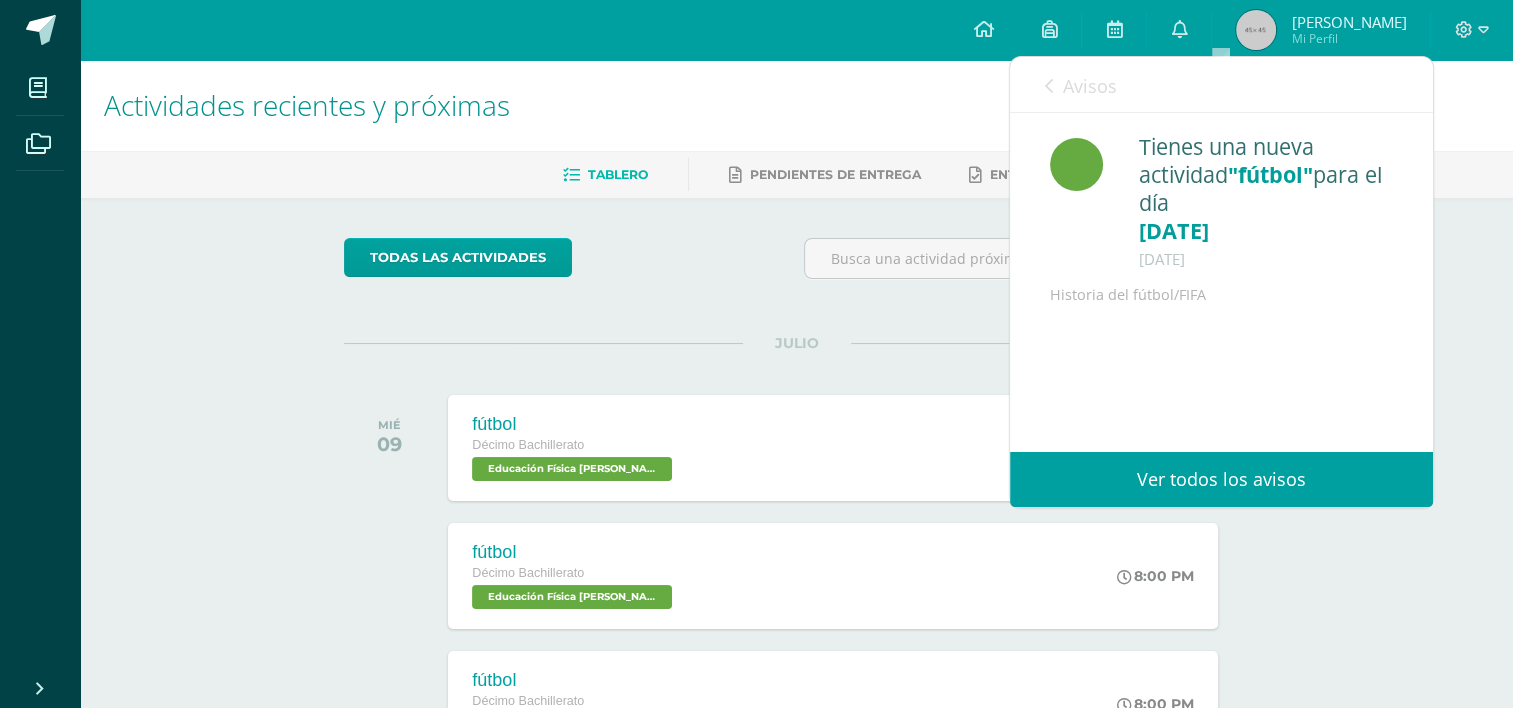 click on "Avisos" at bounding box center (1090, 86) 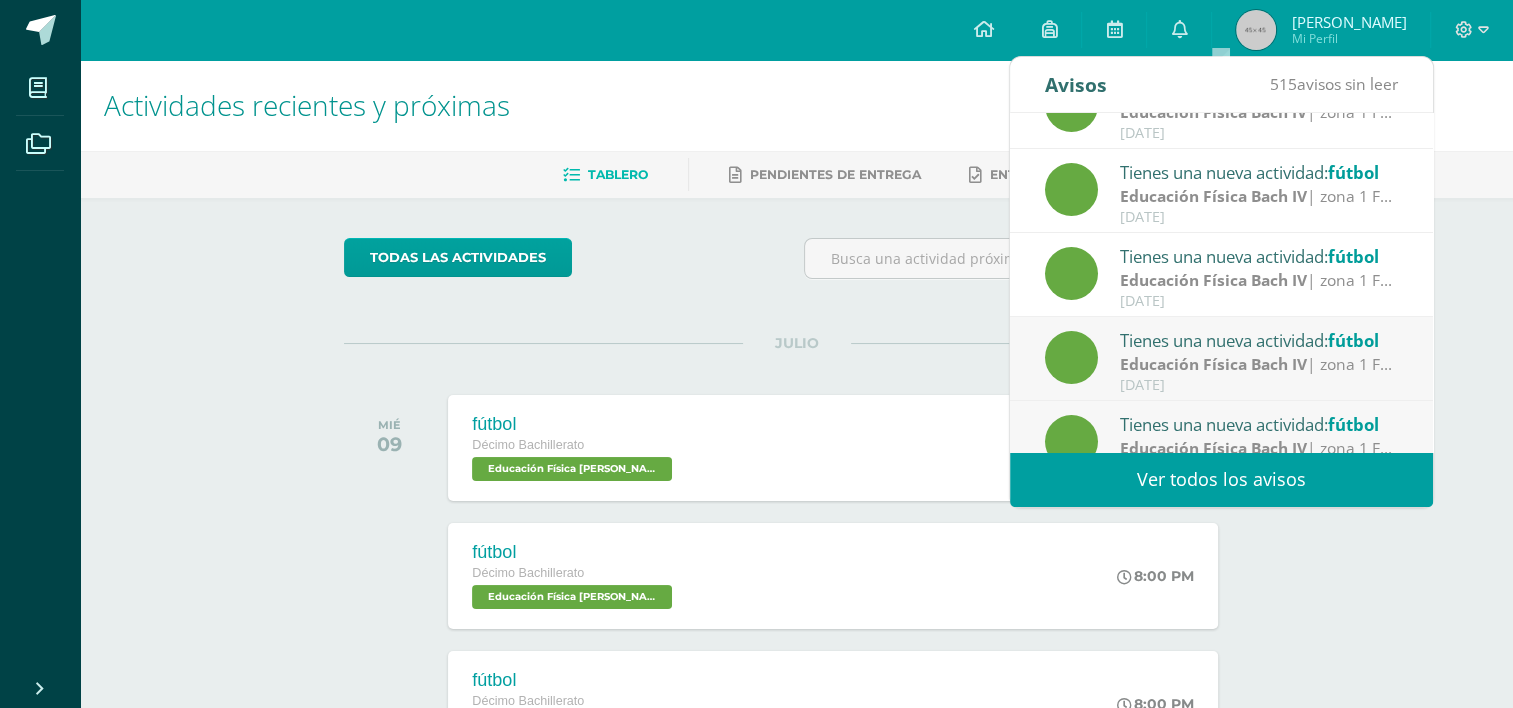 click on "[DATE]" at bounding box center (1259, 385) 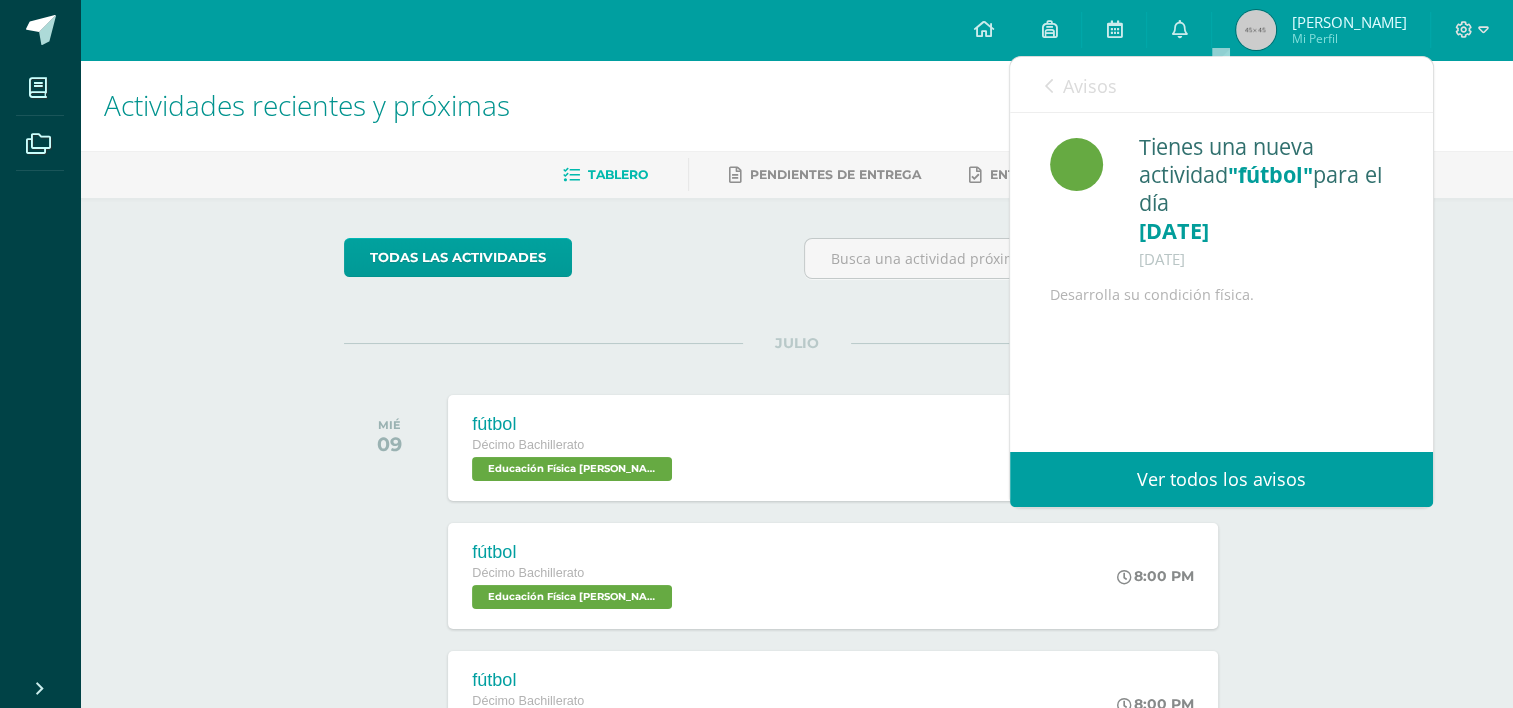 click on "Avisos" at bounding box center (1081, 85) 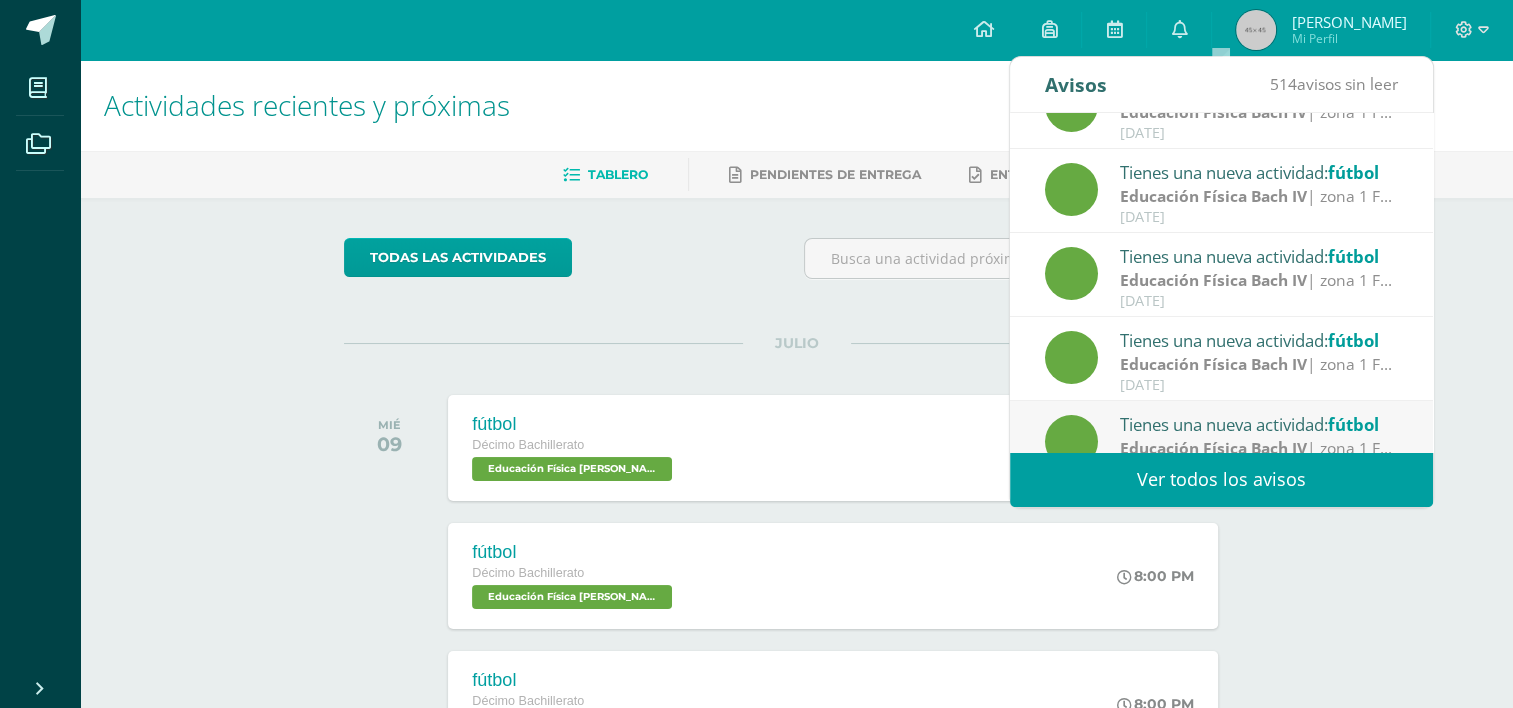 scroll, scrollTop: 332, scrollLeft: 0, axis: vertical 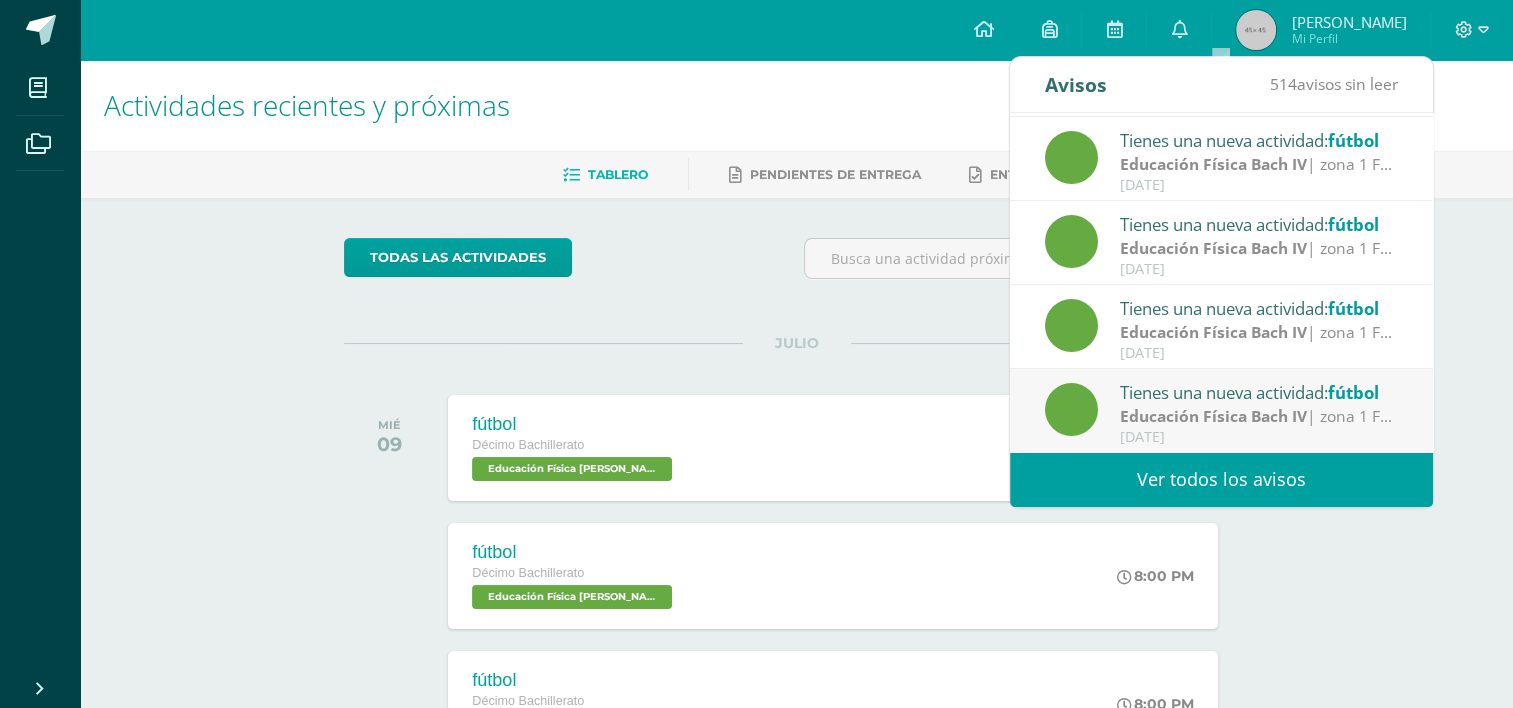 click on "Educación Física  Bach IV
| zona 1 Fútbol" at bounding box center [1259, 416] 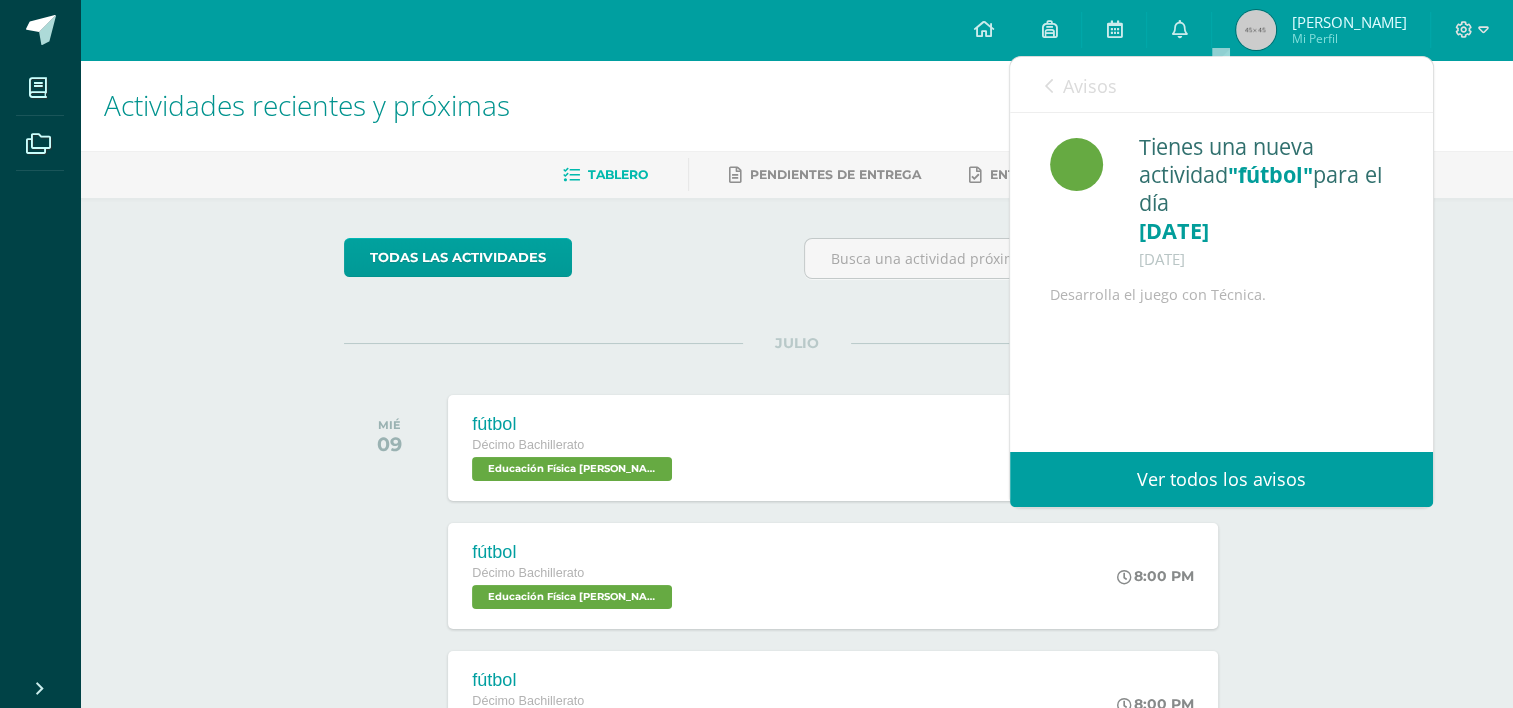 click on "Avisos" at bounding box center (1090, 86) 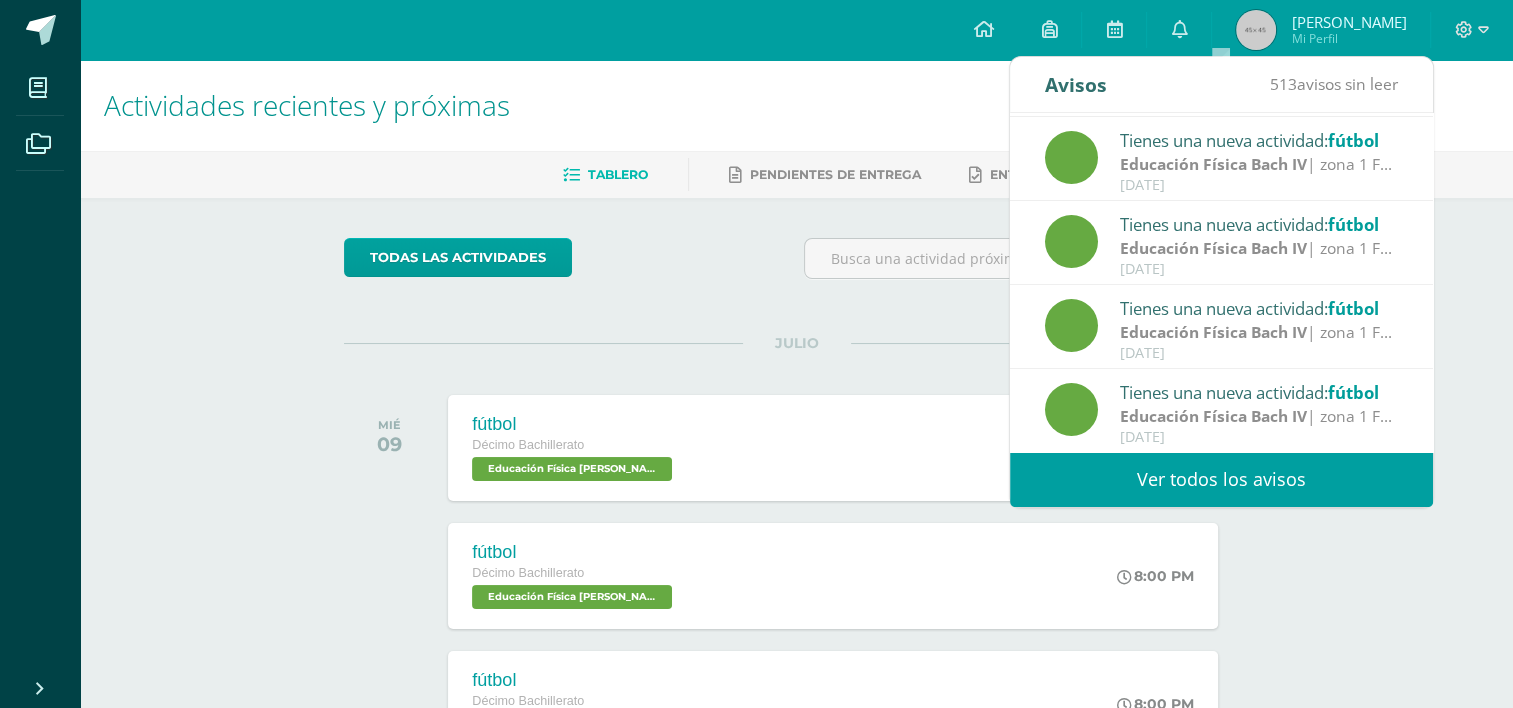 click on "todas las Actividades" at bounding box center (796, 266) 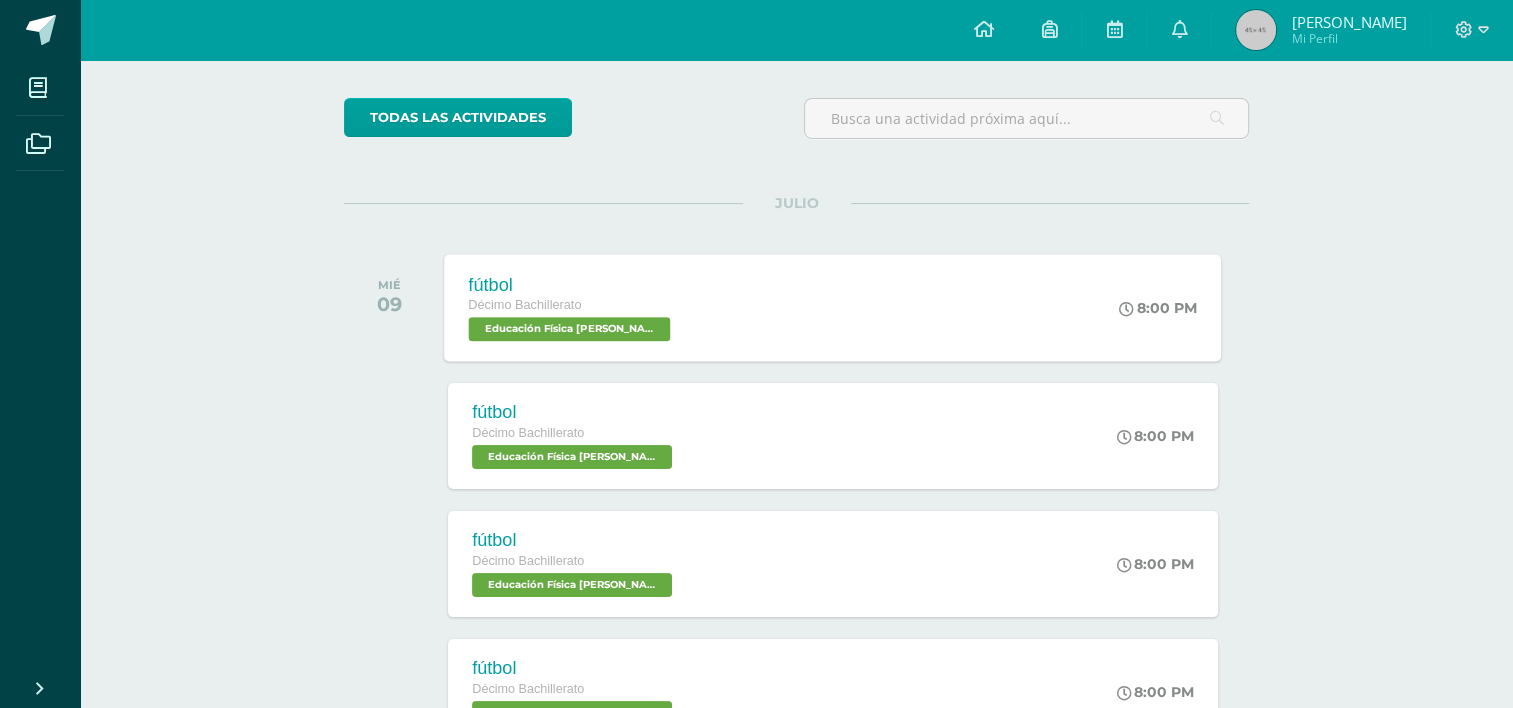 scroll, scrollTop: 200, scrollLeft: 0, axis: vertical 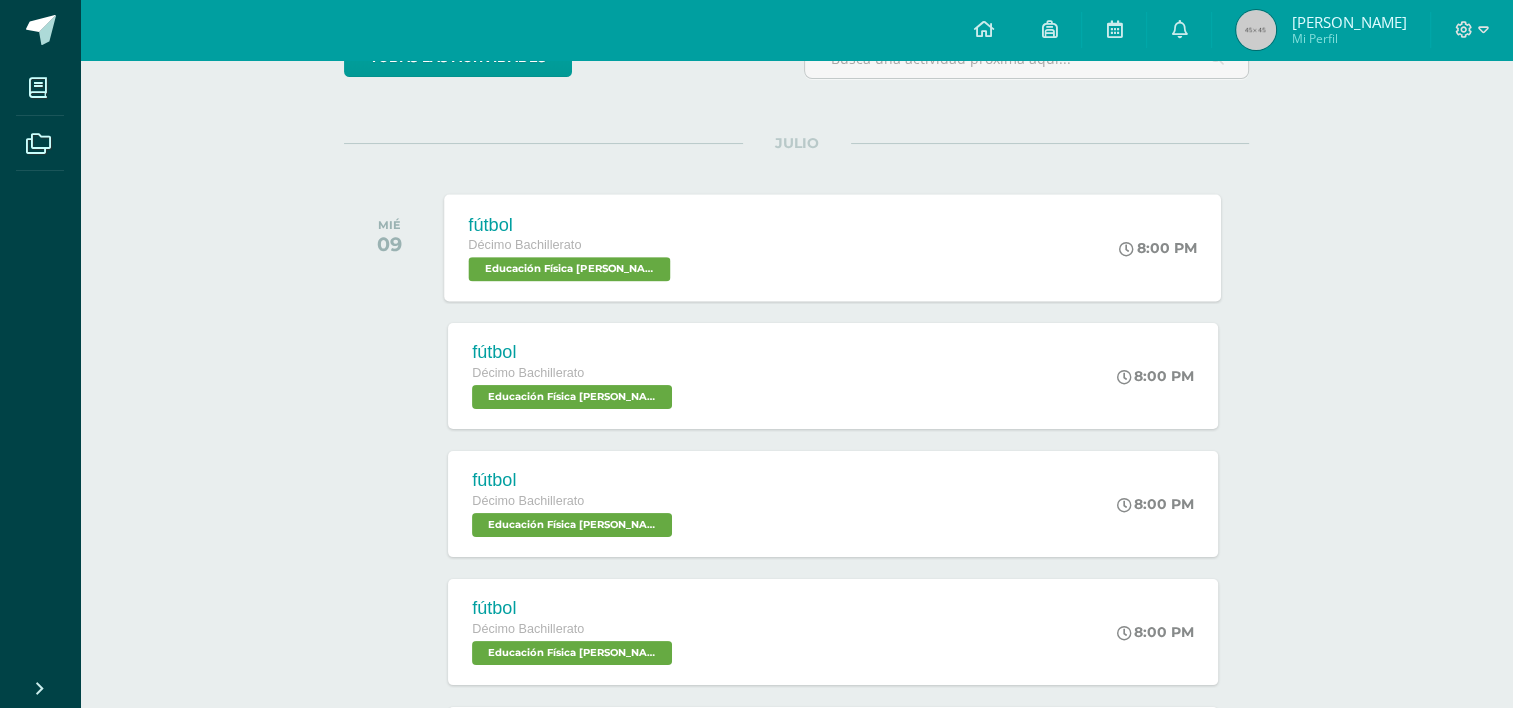 click on "fútbol
Décimo Bachillerato
Educación Física  Bach IV 'A'
8:00 PM
fútbol
Educación Física  Bach IV
Cargando contenido" at bounding box center (833, 247) 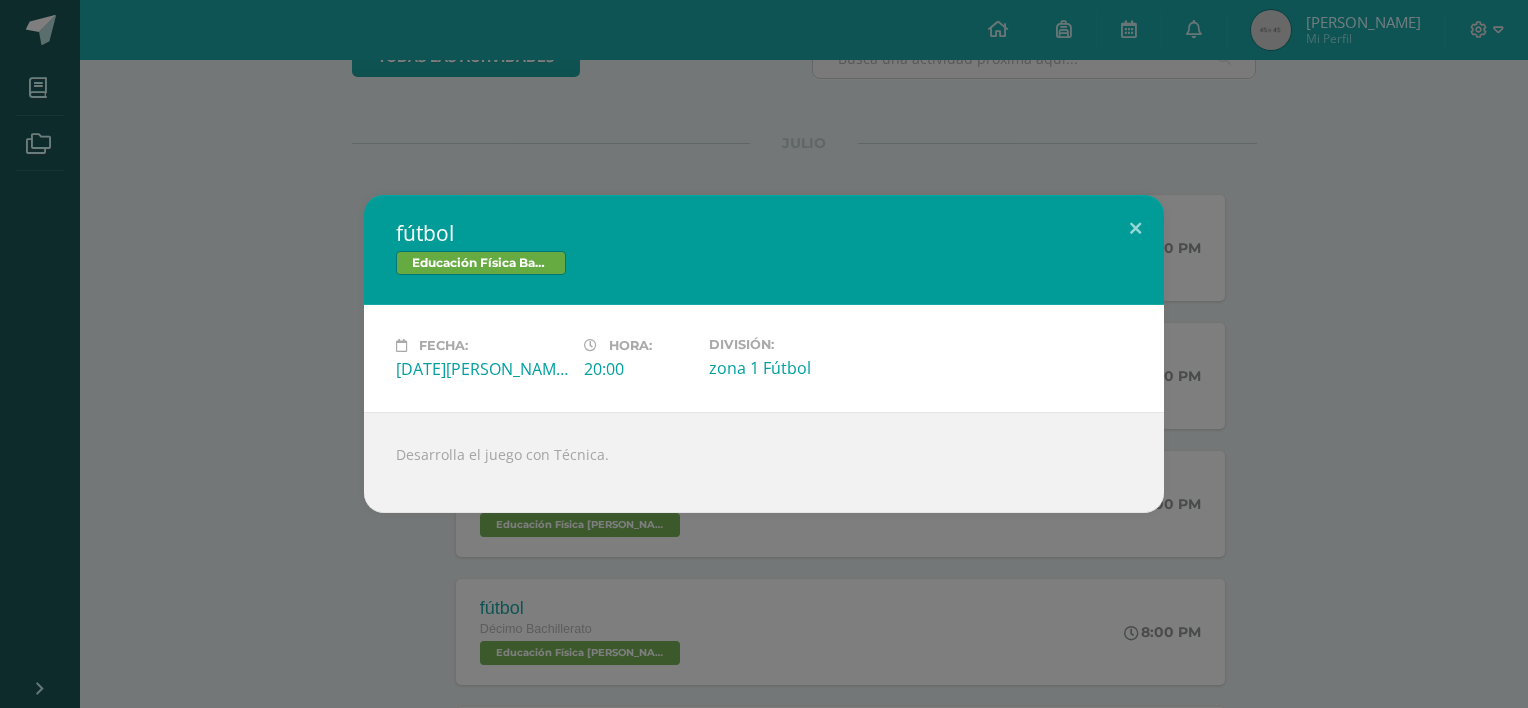 click on "fútbol
Educación Física  Bach IV
Fecha:
Miércoles 09 de Julio
Hora:
20:00
División:" at bounding box center [764, 354] 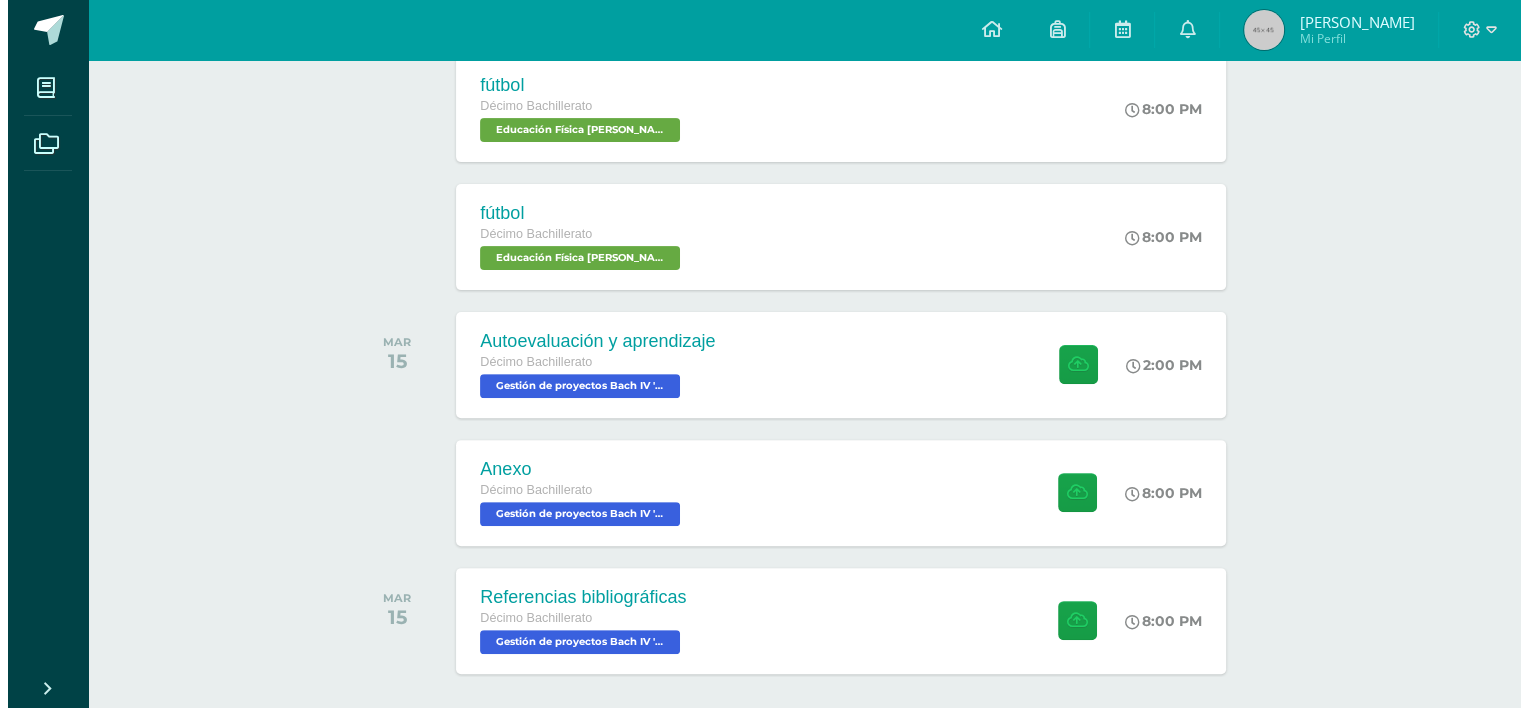 scroll, scrollTop: 600, scrollLeft: 0, axis: vertical 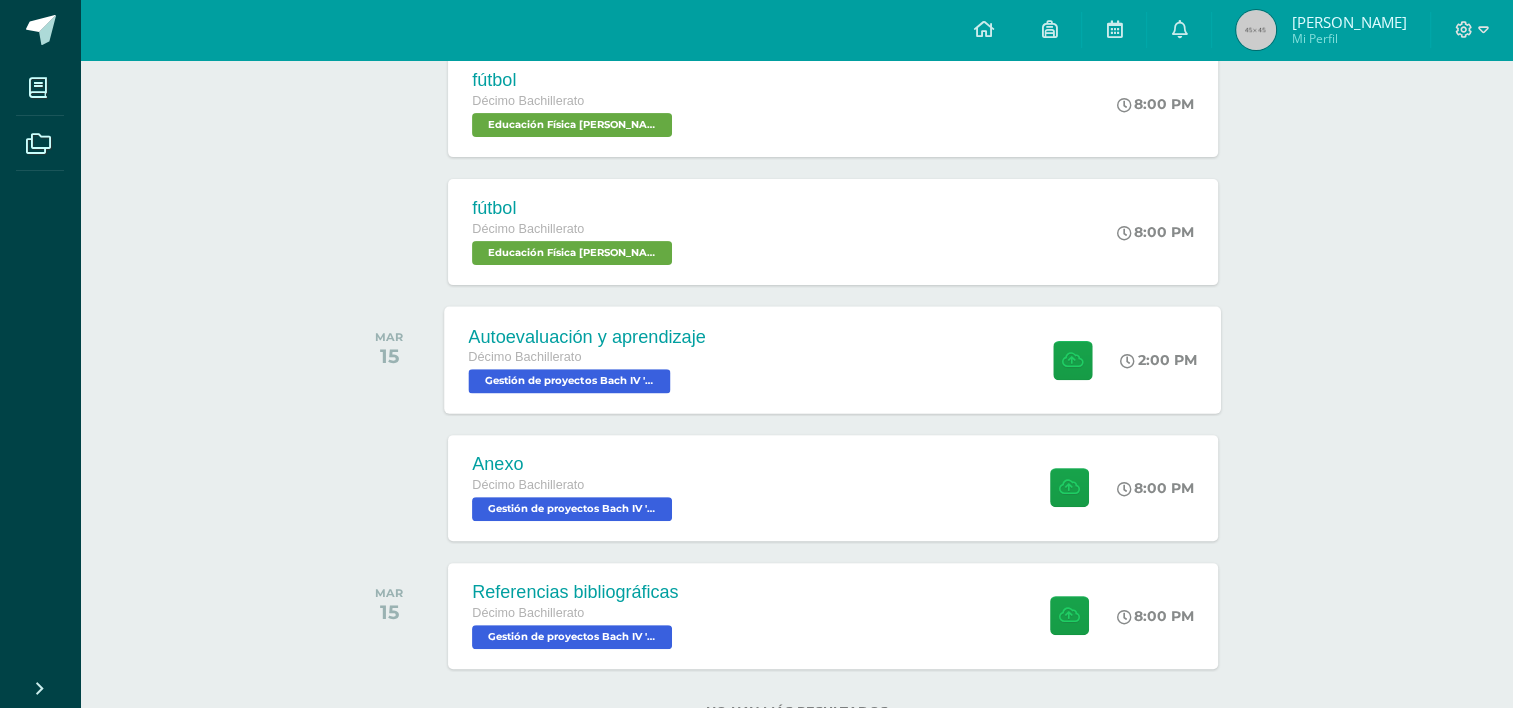 click on "Autoevaluación y aprendizaje
Décimo Bachillerato
Gestión de proyectos  Bach IV 'A'
2:00 PM
Autoevaluación y aprendizaje
Gestión de proyectos  Bach IV" at bounding box center [833, 359] 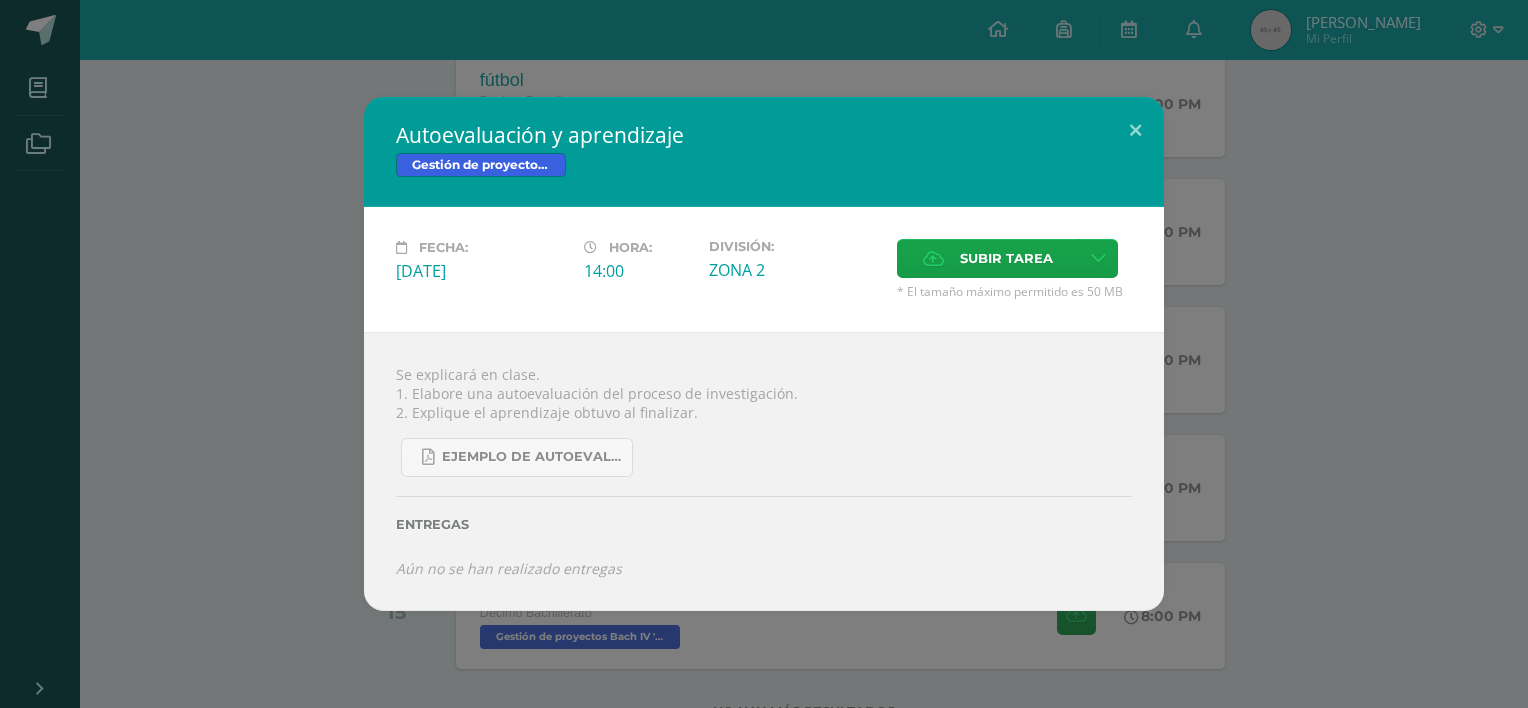 click on "Autoevaluación y aprendizaje
Gestión de proyectos  Bach IV
Fecha:
Martes 15 de Julio
Hora:
14:00
División:
Cancelar" at bounding box center (764, 354) 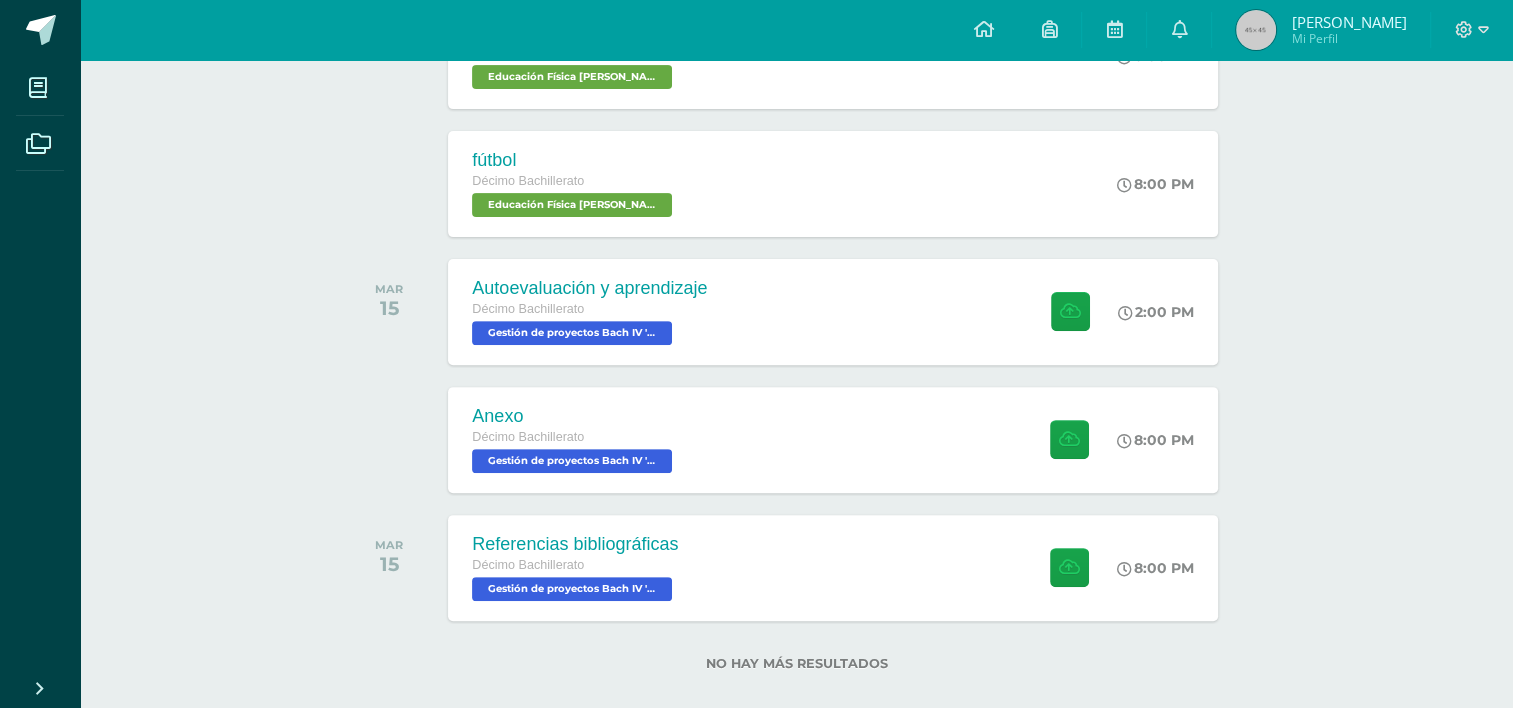 scroll, scrollTop: 674, scrollLeft: 0, axis: vertical 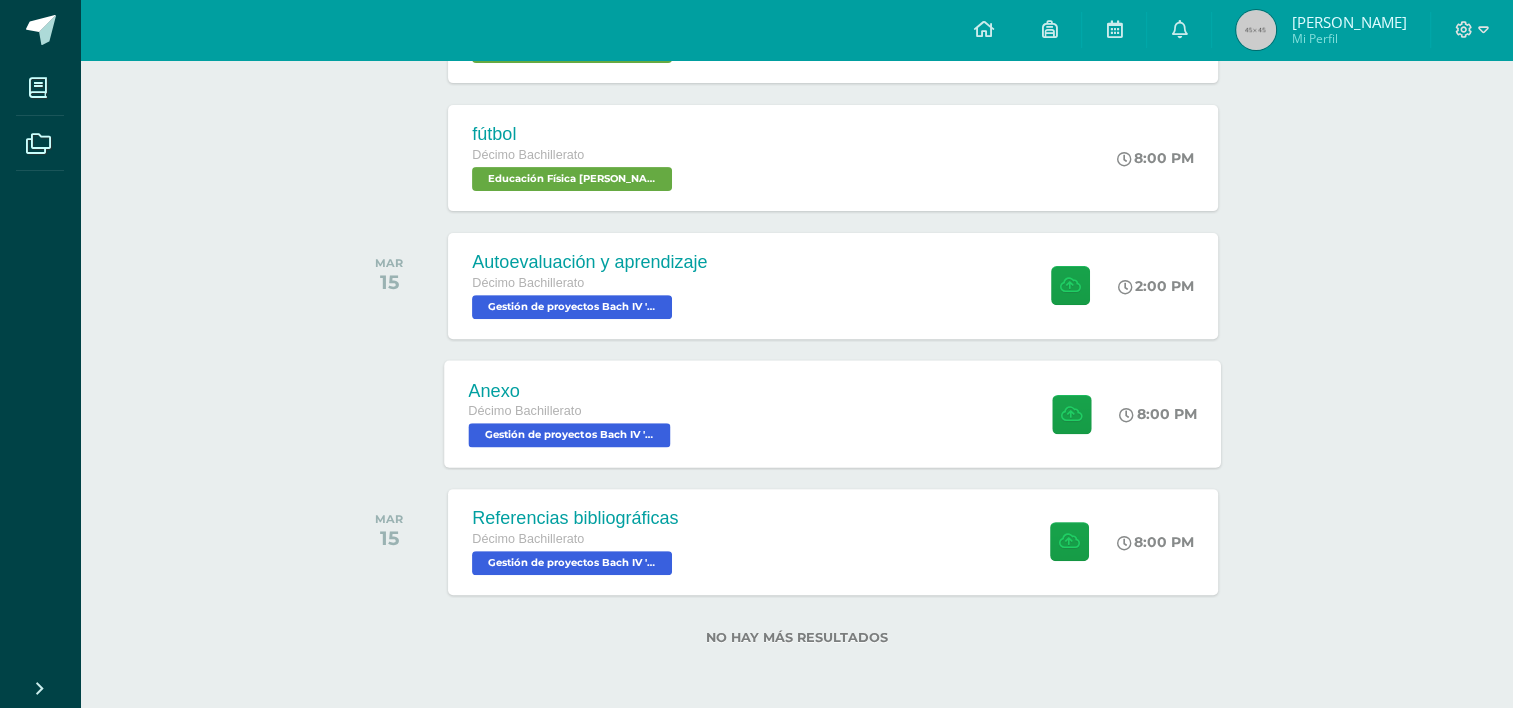 click on "Anexo
Décimo Bachillerato
Gestión de proyectos  Bach IV 'A'
8:00 PM
Anexo
Gestión de proyectos  Bach IV" at bounding box center [833, 413] 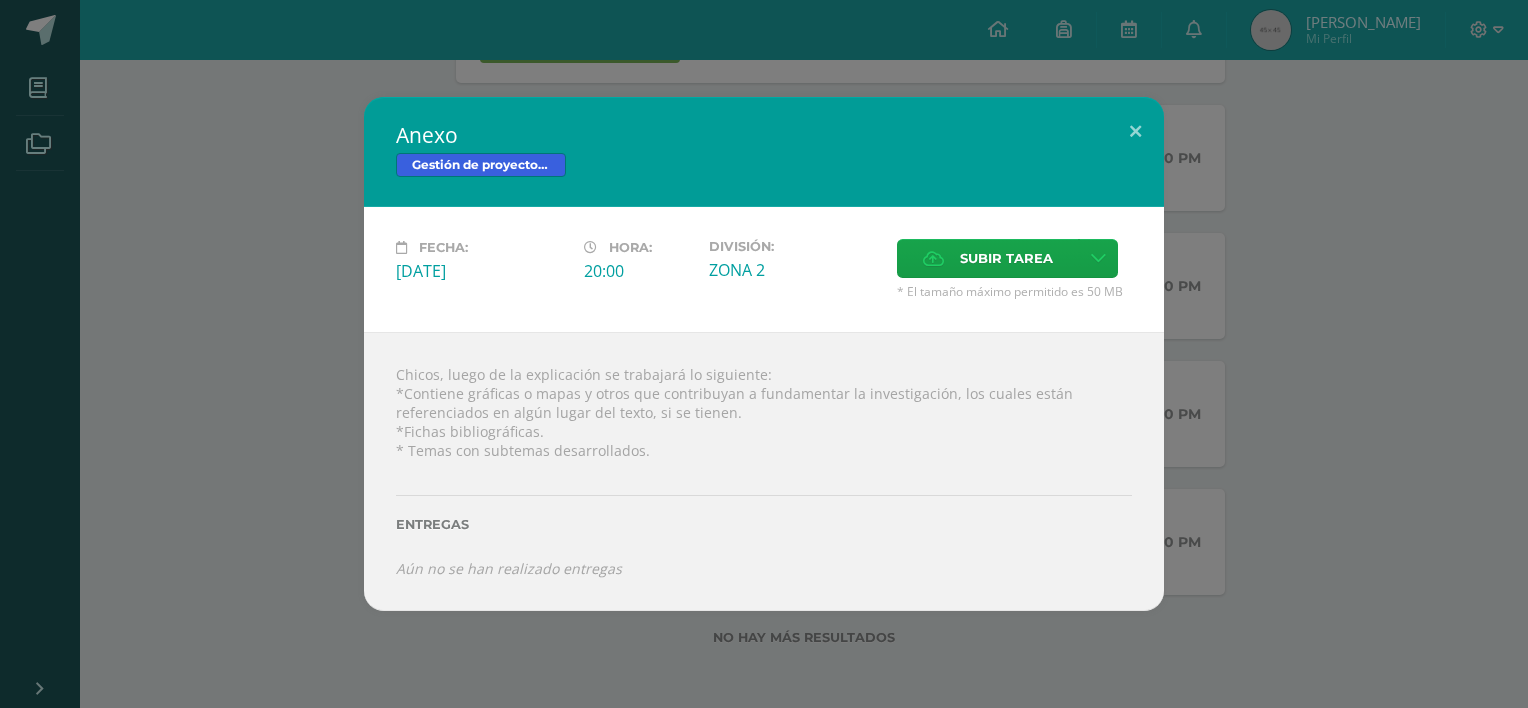 drag, startPoint x: 356, startPoint y: 441, endPoint x: 391, endPoint y: 440, distance: 35.014282 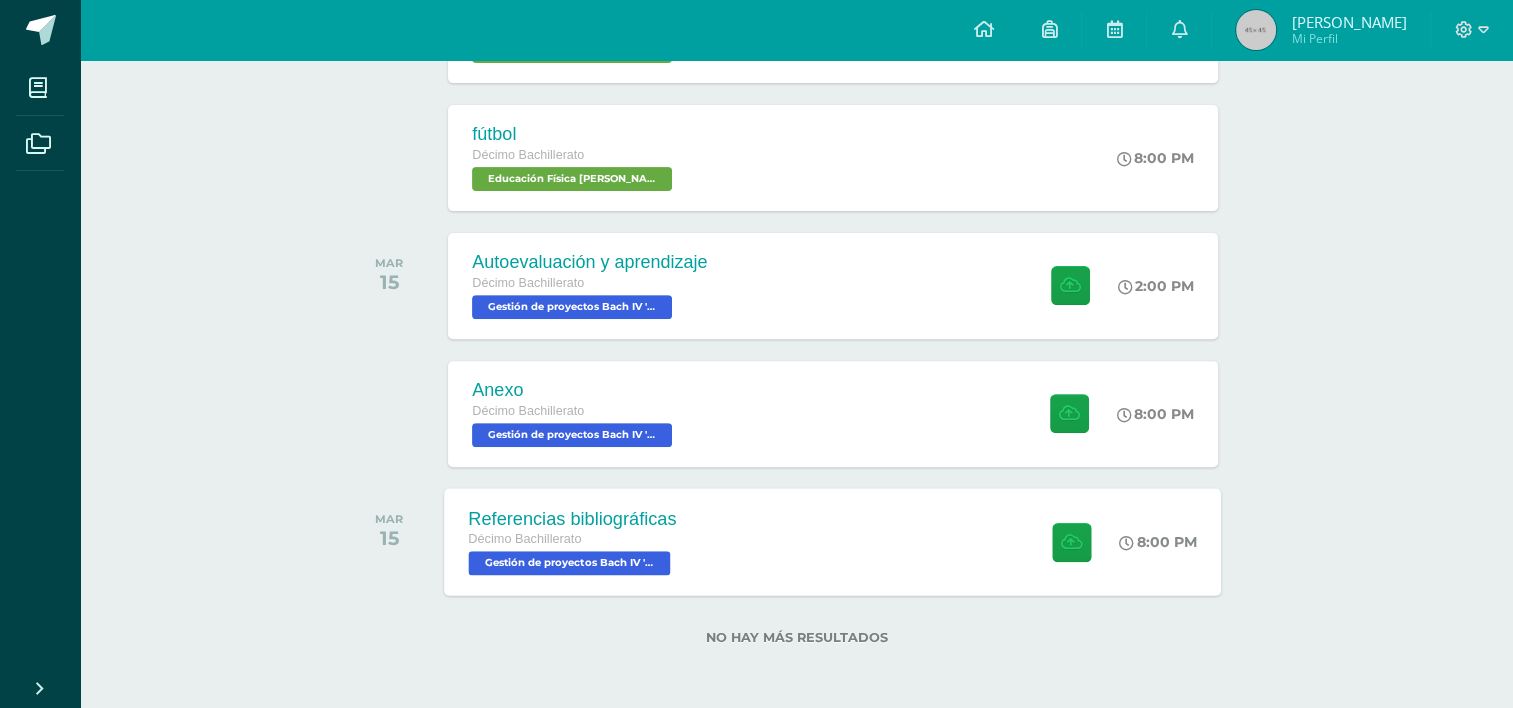 click on "Referencias bibliográficas
Décimo Bachillerato
Gestión de proyectos  Bach IV 'A'
8:00 PM
Referencias bibliográficas
Gestión de proyectos  Bach IV" at bounding box center (833, 541) 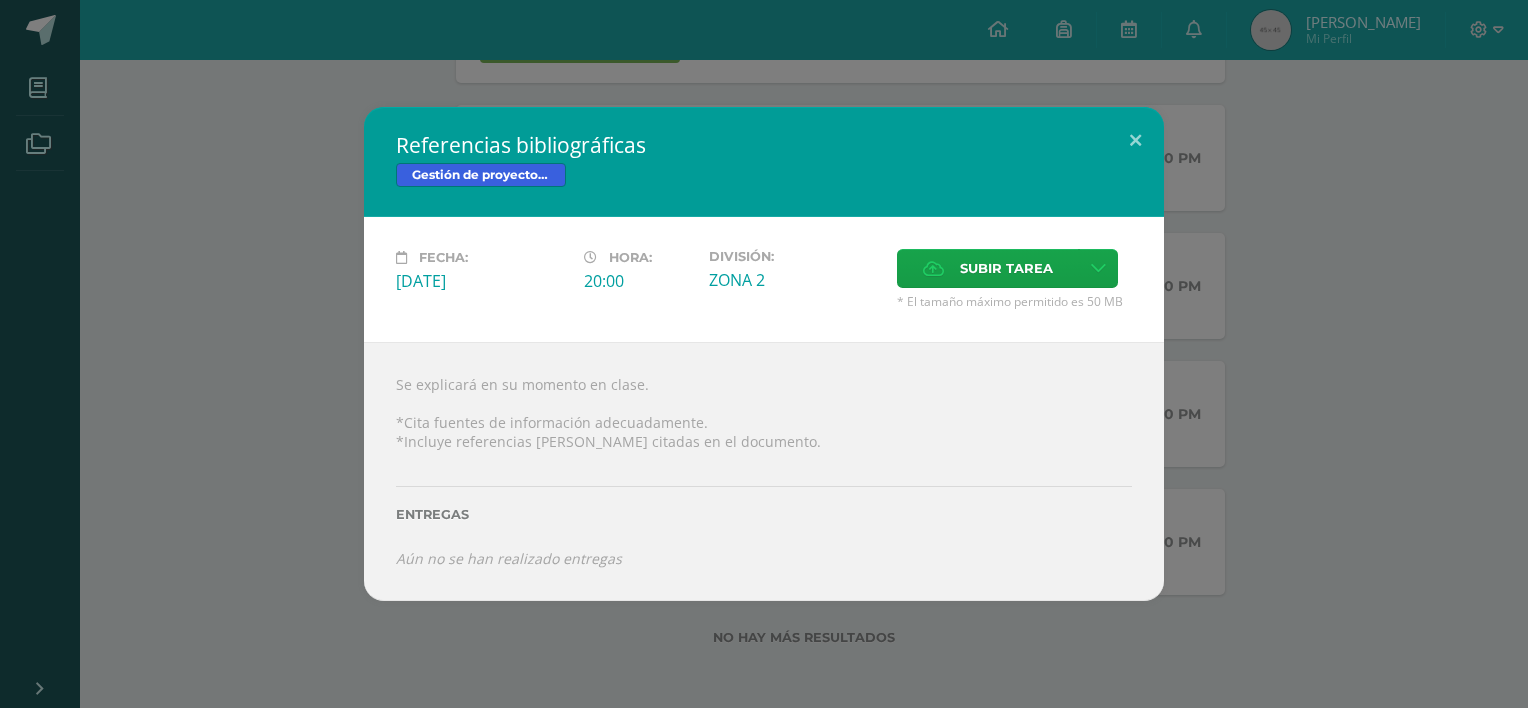 click on "Referencias bibliográficas
Gestión de proyectos  Bach IV
Fecha:
Martes 15 de Julio
Hora:
20:00
División:
Subir tarea" at bounding box center [764, 354] 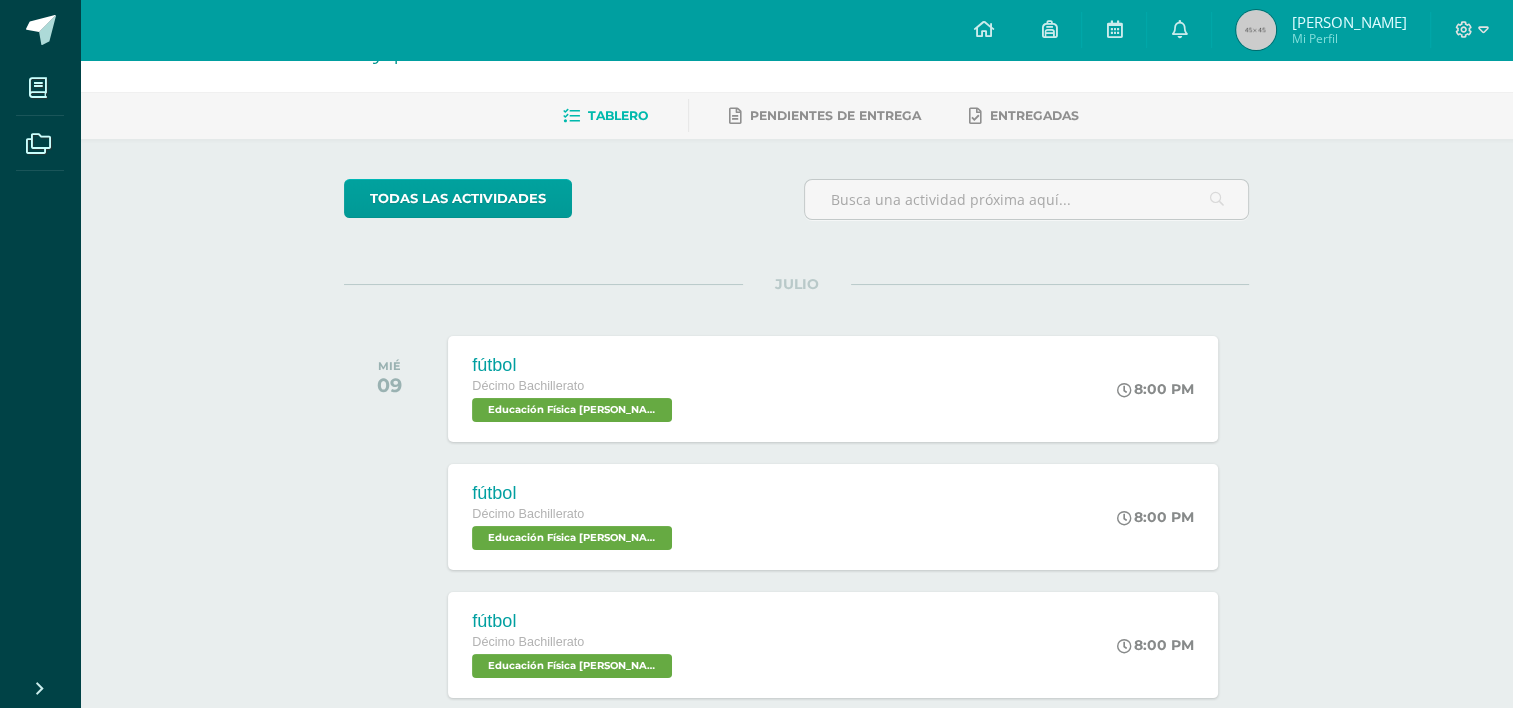 scroll, scrollTop: 0, scrollLeft: 0, axis: both 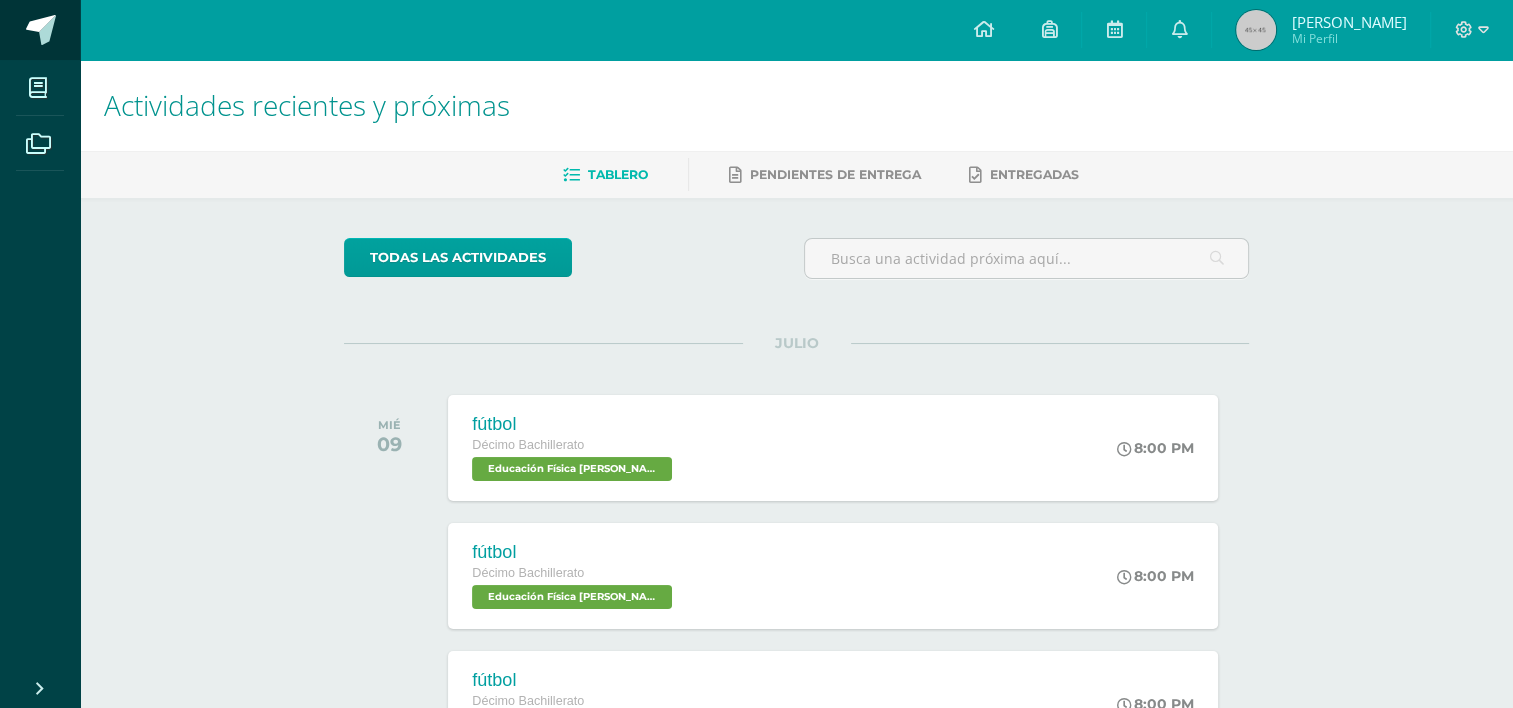 click at bounding box center [40, 30] 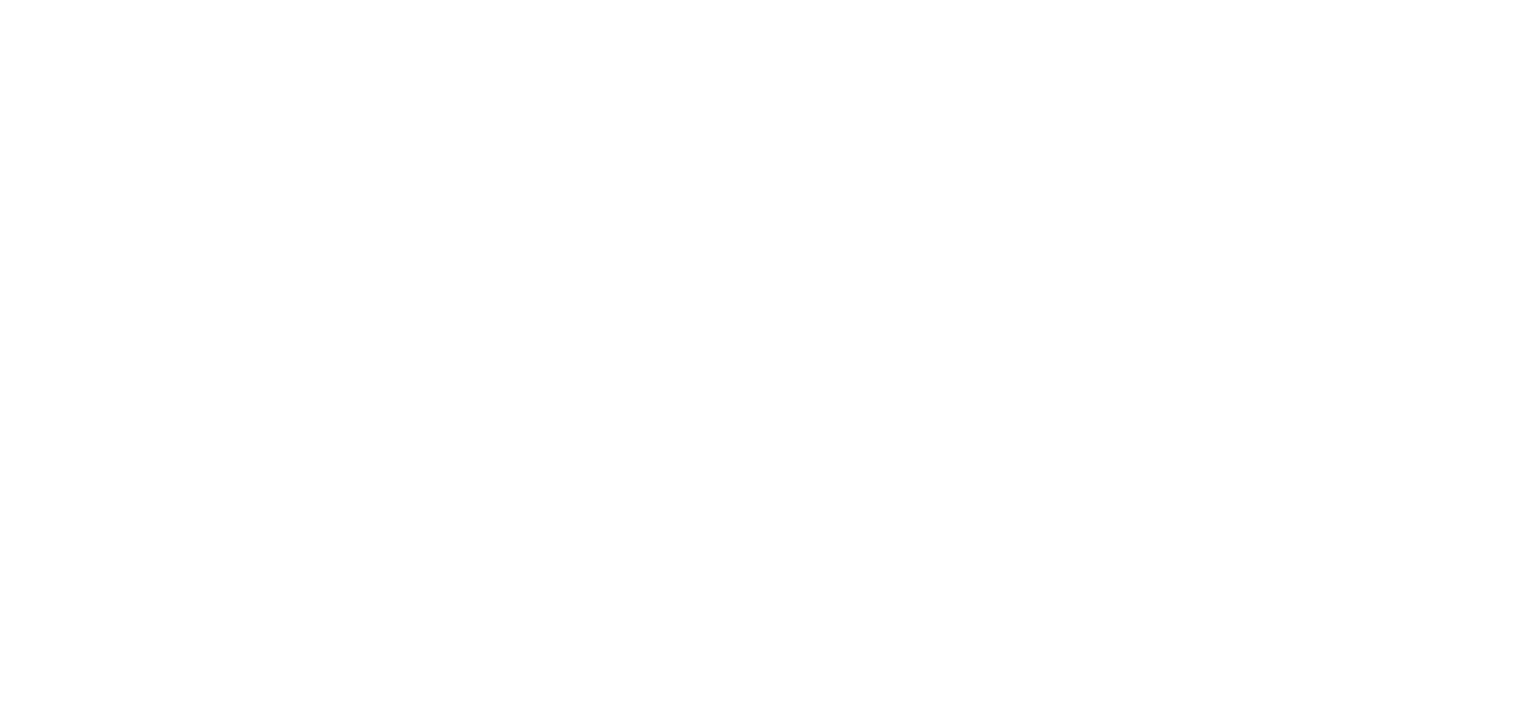 scroll, scrollTop: 0, scrollLeft: 0, axis: both 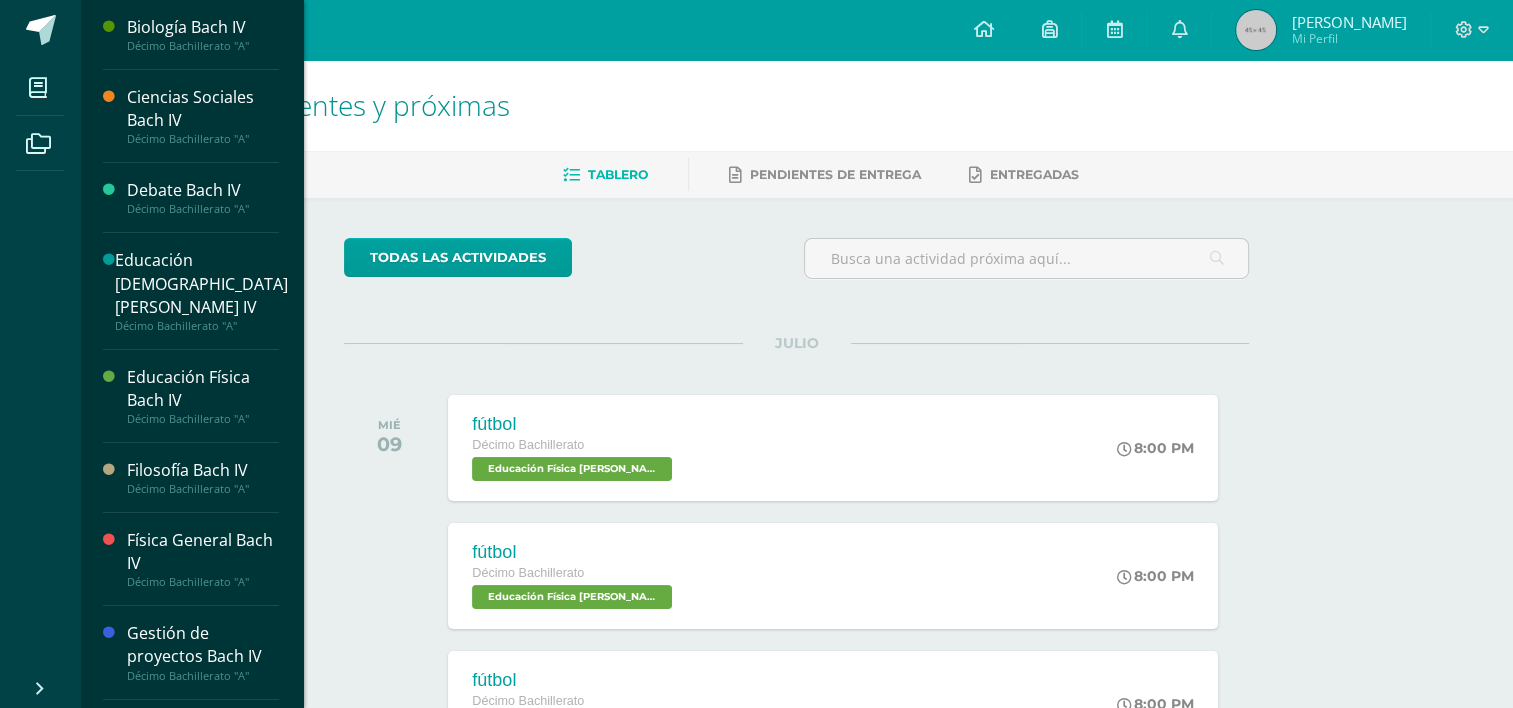 click on "Gestión de proyectos  Bach IV" at bounding box center (203, 645) 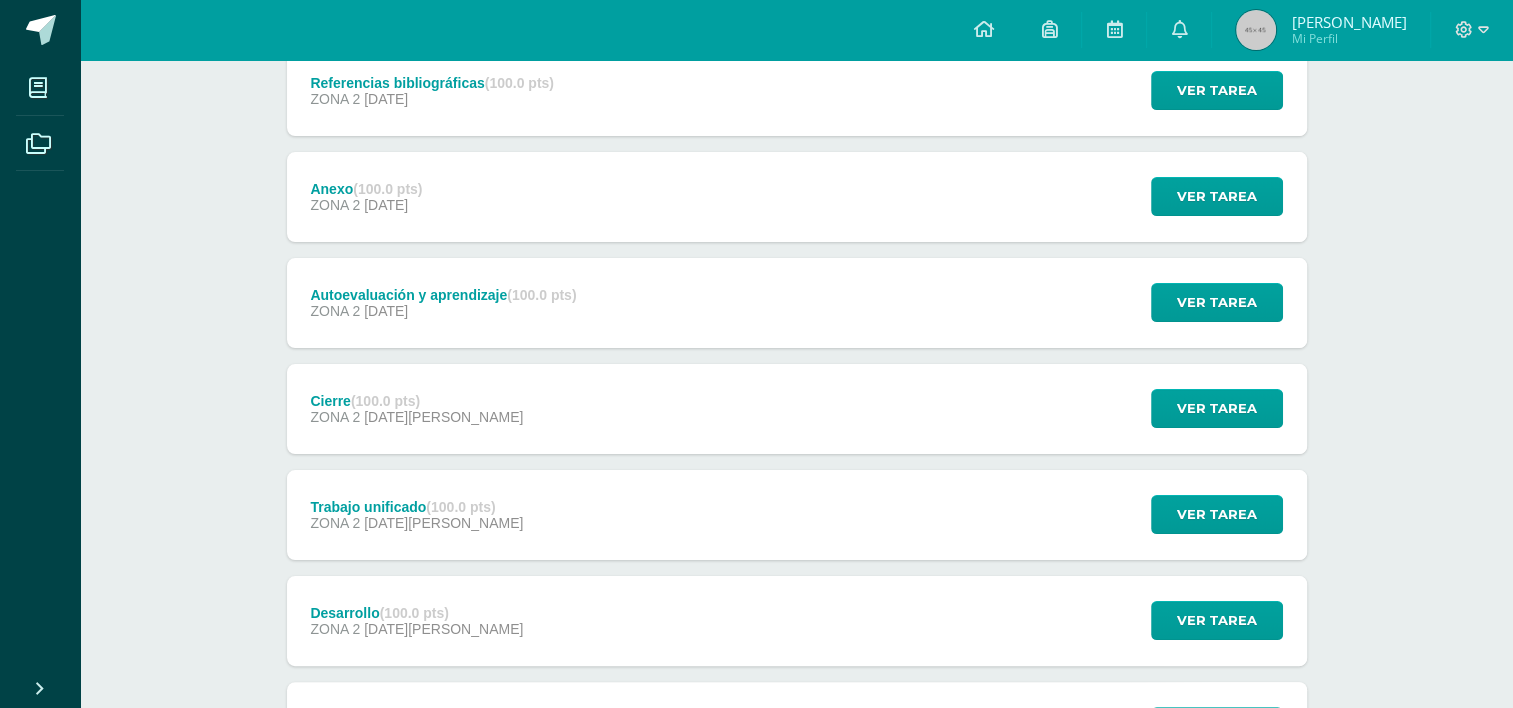 scroll, scrollTop: 300, scrollLeft: 0, axis: vertical 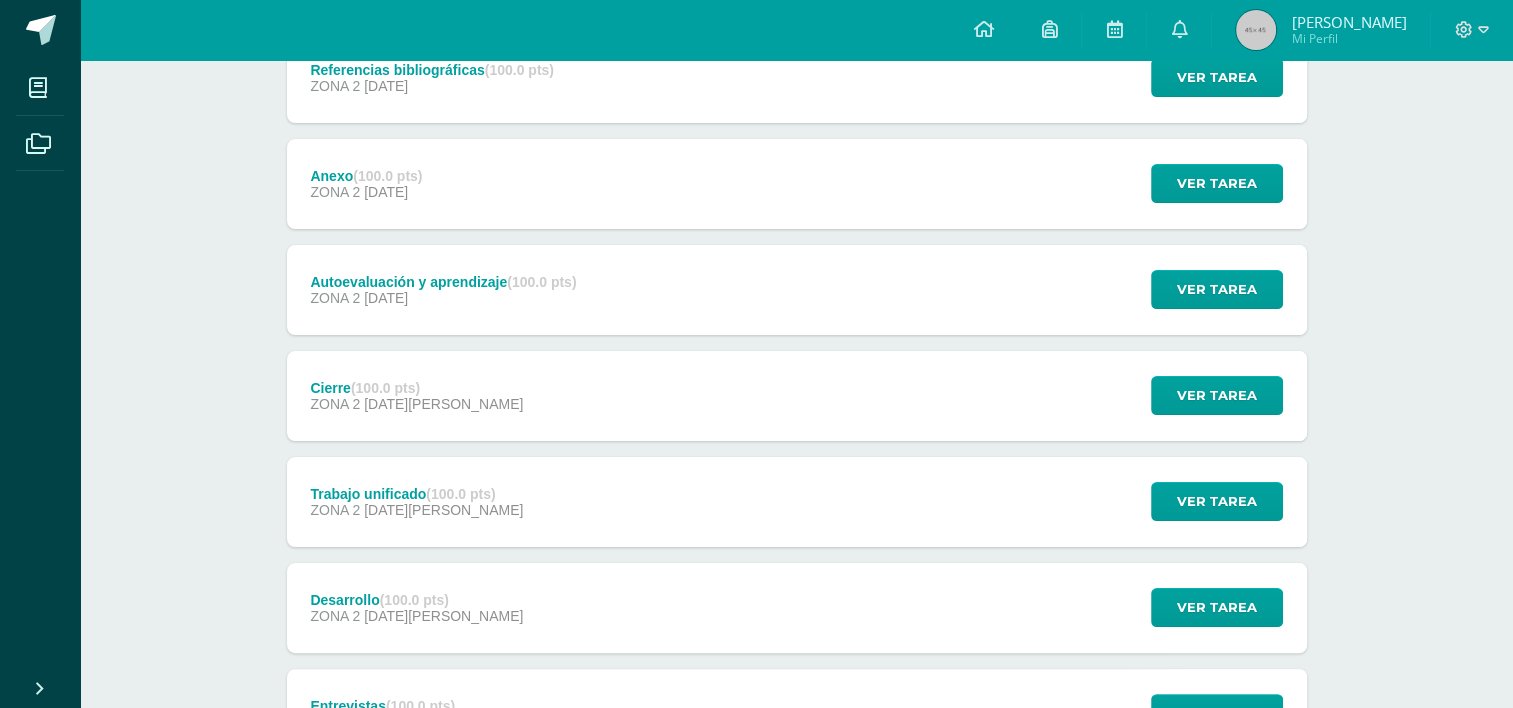 click on "Cierre  (100.0 pts)
ZONA 2
[DATE][PERSON_NAME]
Ver tarea
[GEOGRAPHIC_DATA]
Gestión de proyectos  [PERSON_NAME] IV
Cargando contenido" at bounding box center [797, 396] 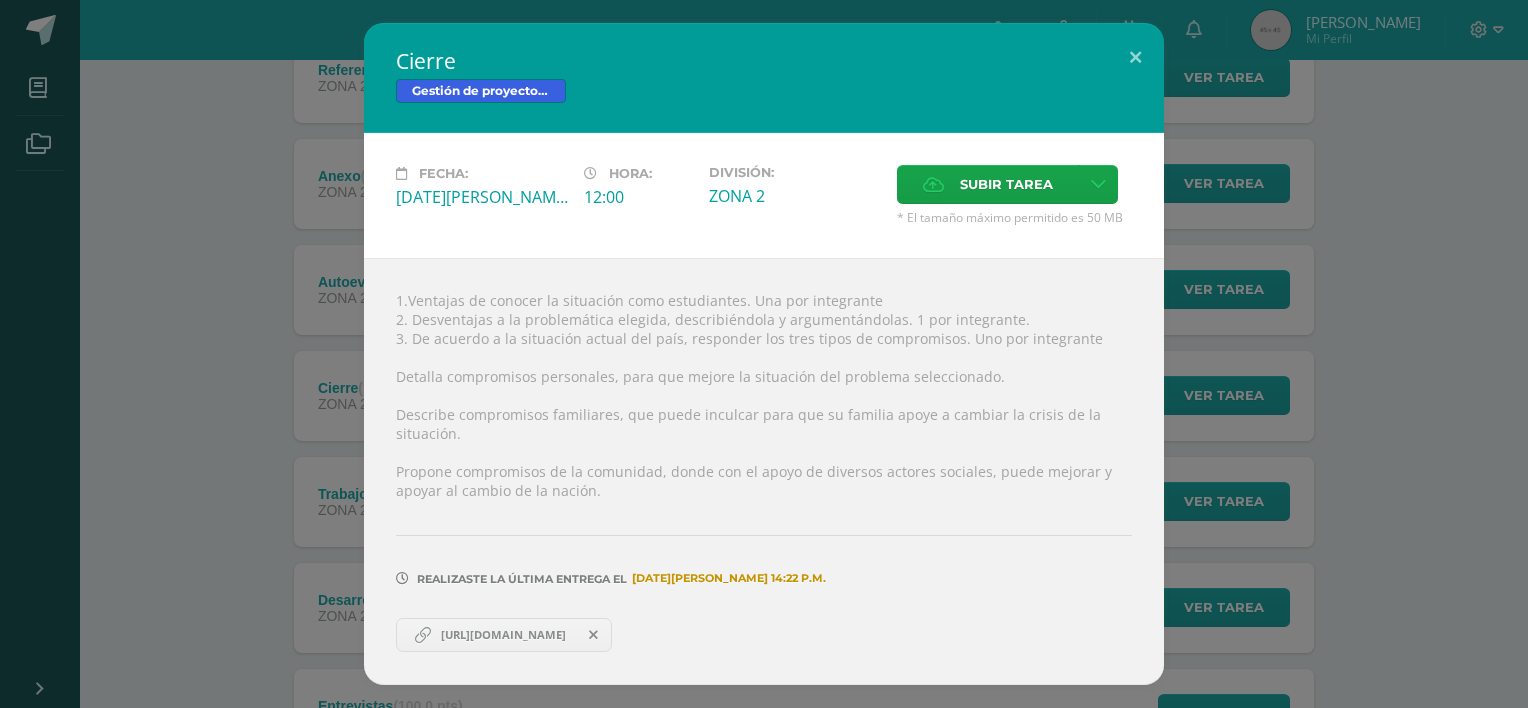 click on "Cierre
Gestión de proyectos  Bach IV
Fecha:
Martes 08 de Julio
Hora:
12:00
División:
Subir tarea" at bounding box center [764, 353] 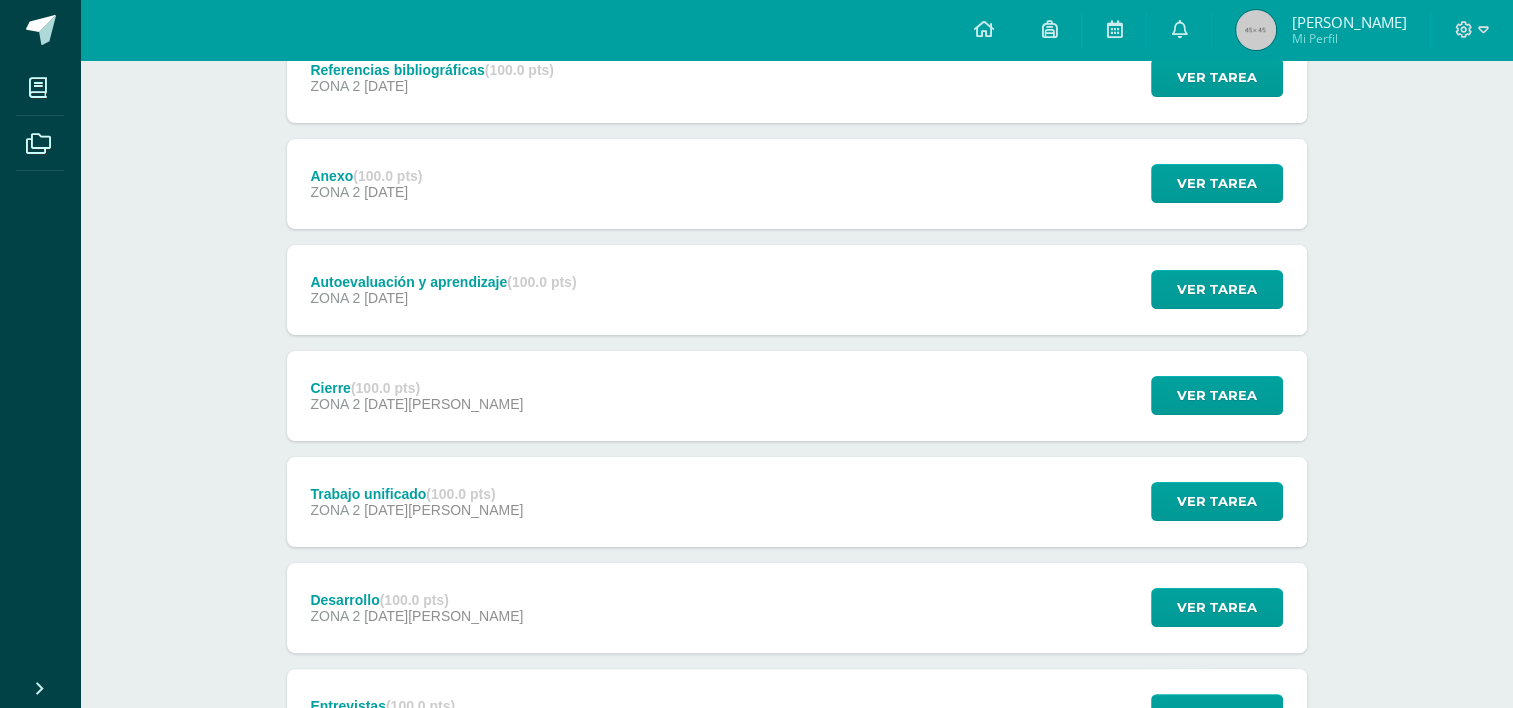 scroll, scrollTop: 0, scrollLeft: 0, axis: both 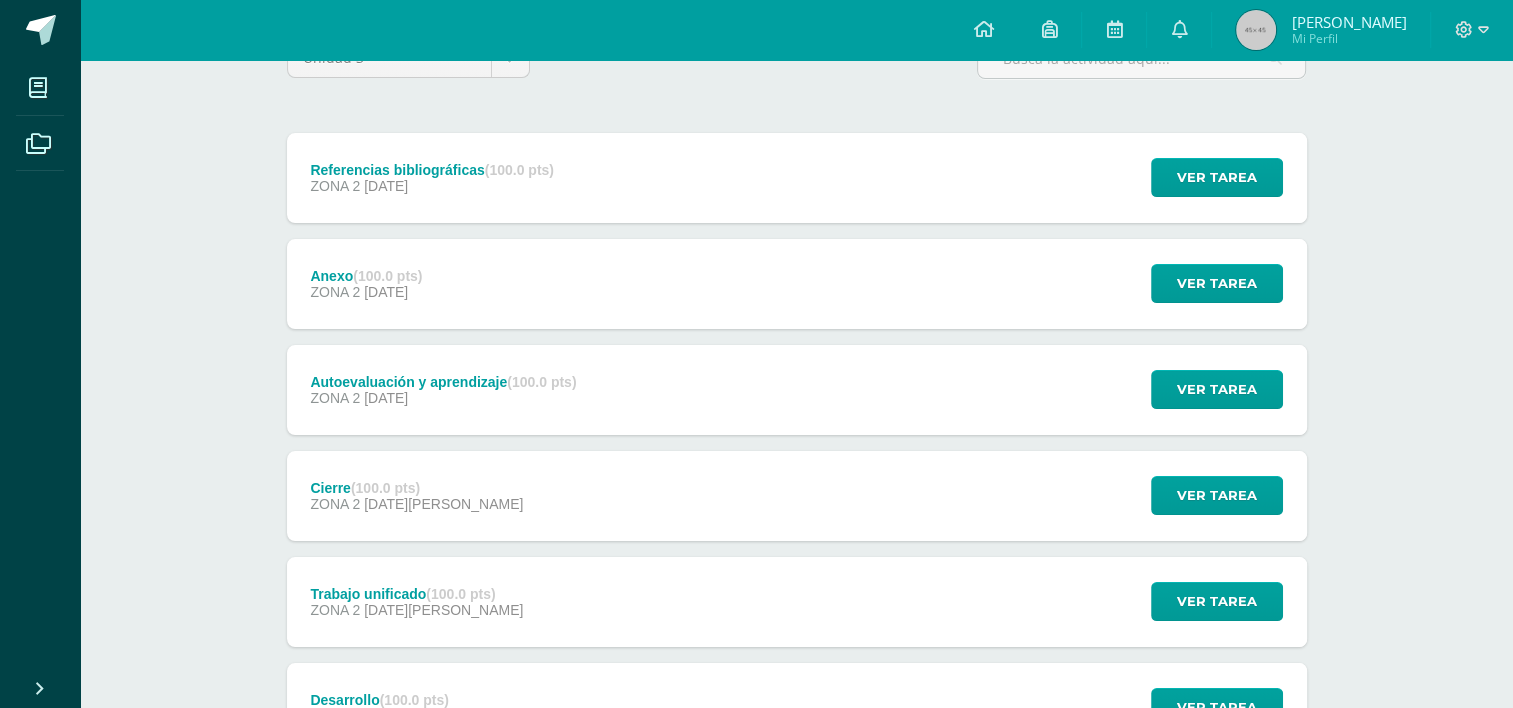 click on "Unidad 3                             Unidad 1 Unidad 2 Unidad 3 Unidad 4
Referencias bibliográficas  (100.0 pts)
ZONA 2
15 de Julio
Ver tarea
Referencias bibliográficas
Gestión de proyectos  Bach IV
Cargando contenido
Se explicará en su momento en clase.
*Cita fuentes de información adecuadamente.
*Incluye referencias de fuentes citadas en el documento.
Anexo  ZONA 2" at bounding box center (797, 654) 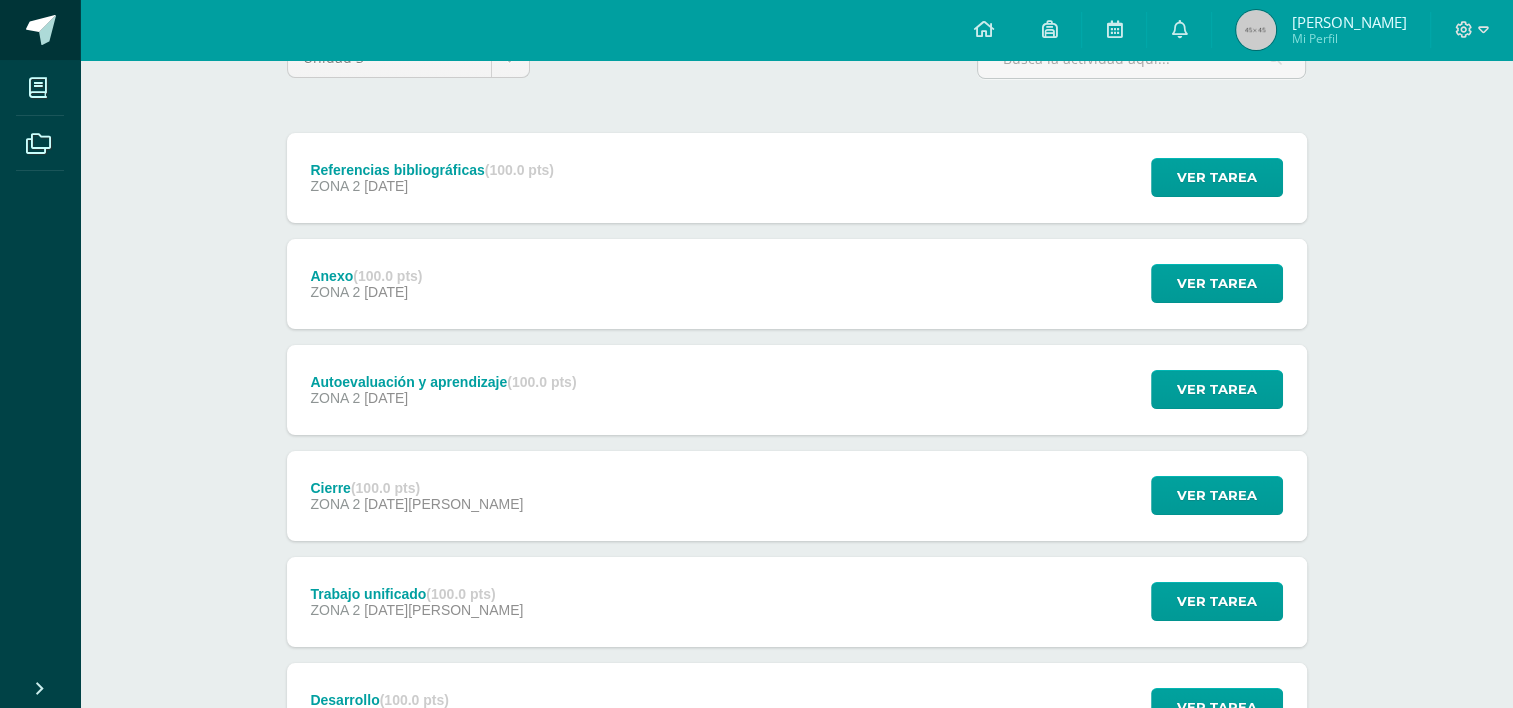 click at bounding box center [41, 30] 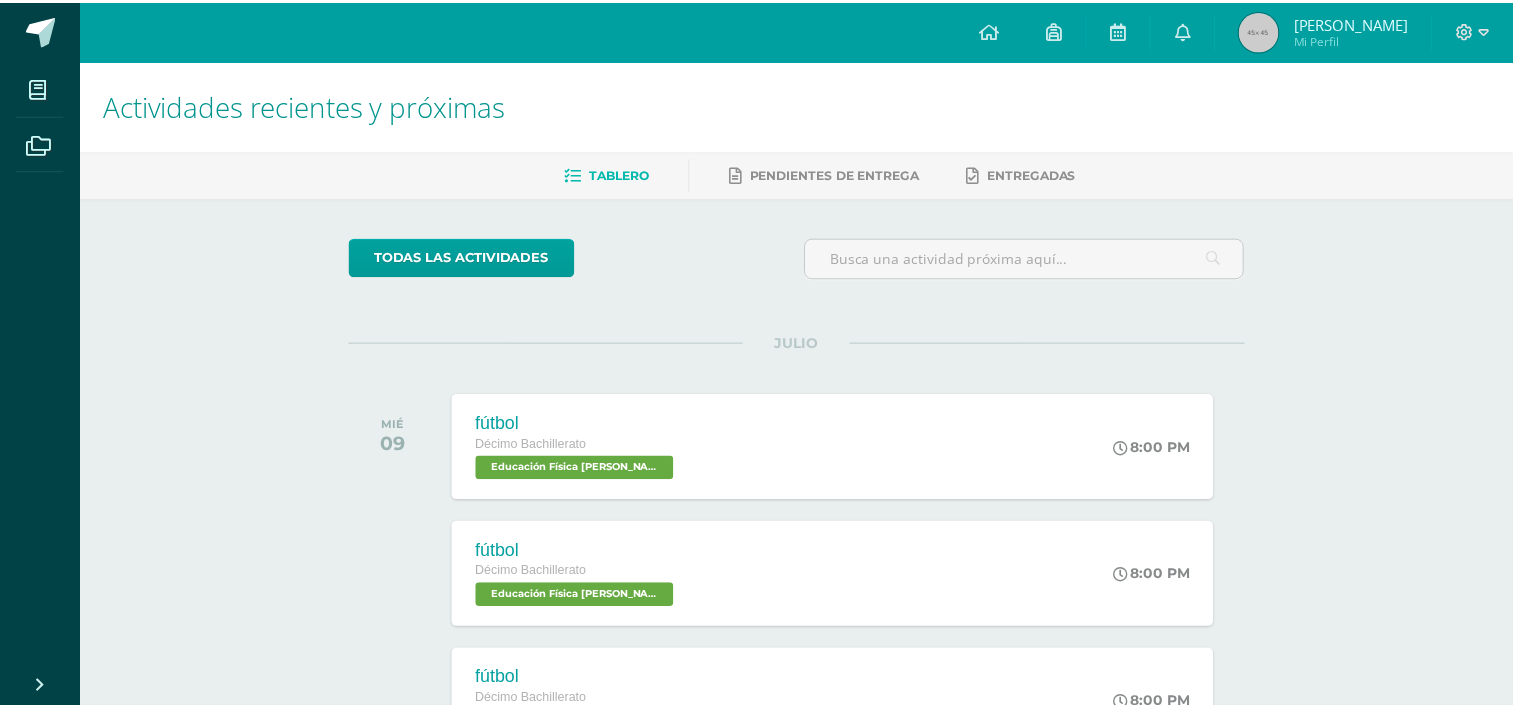 scroll, scrollTop: 0, scrollLeft: 0, axis: both 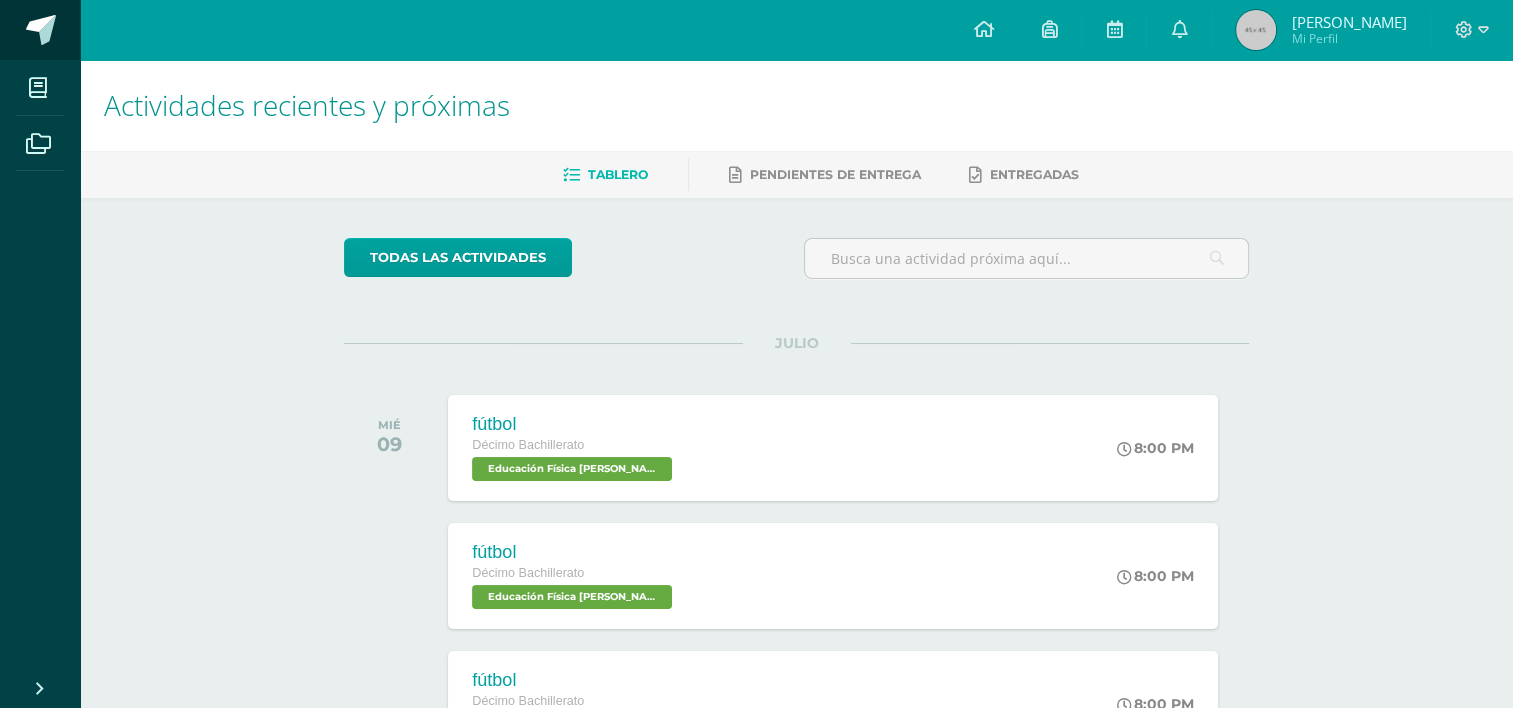 click at bounding box center (40, 30) 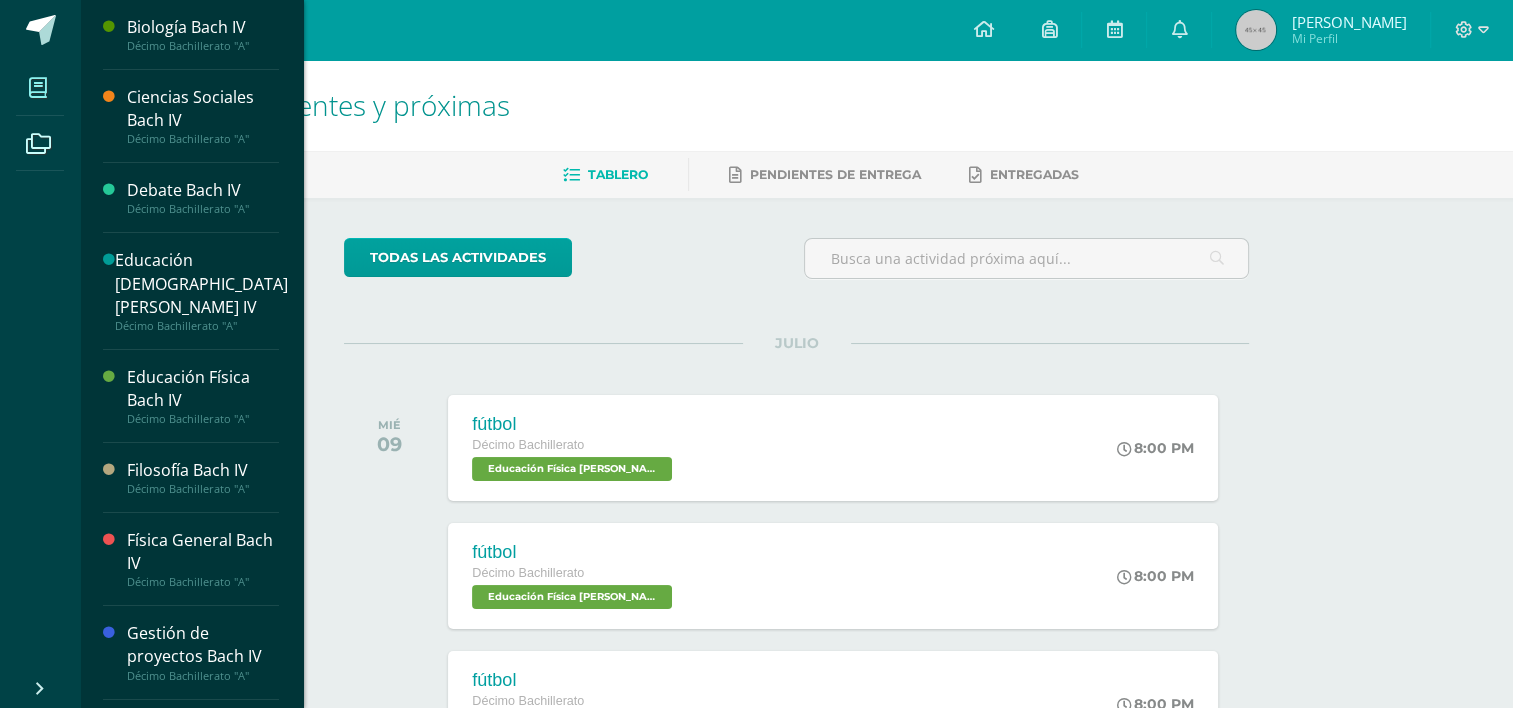 click at bounding box center (38, 87) 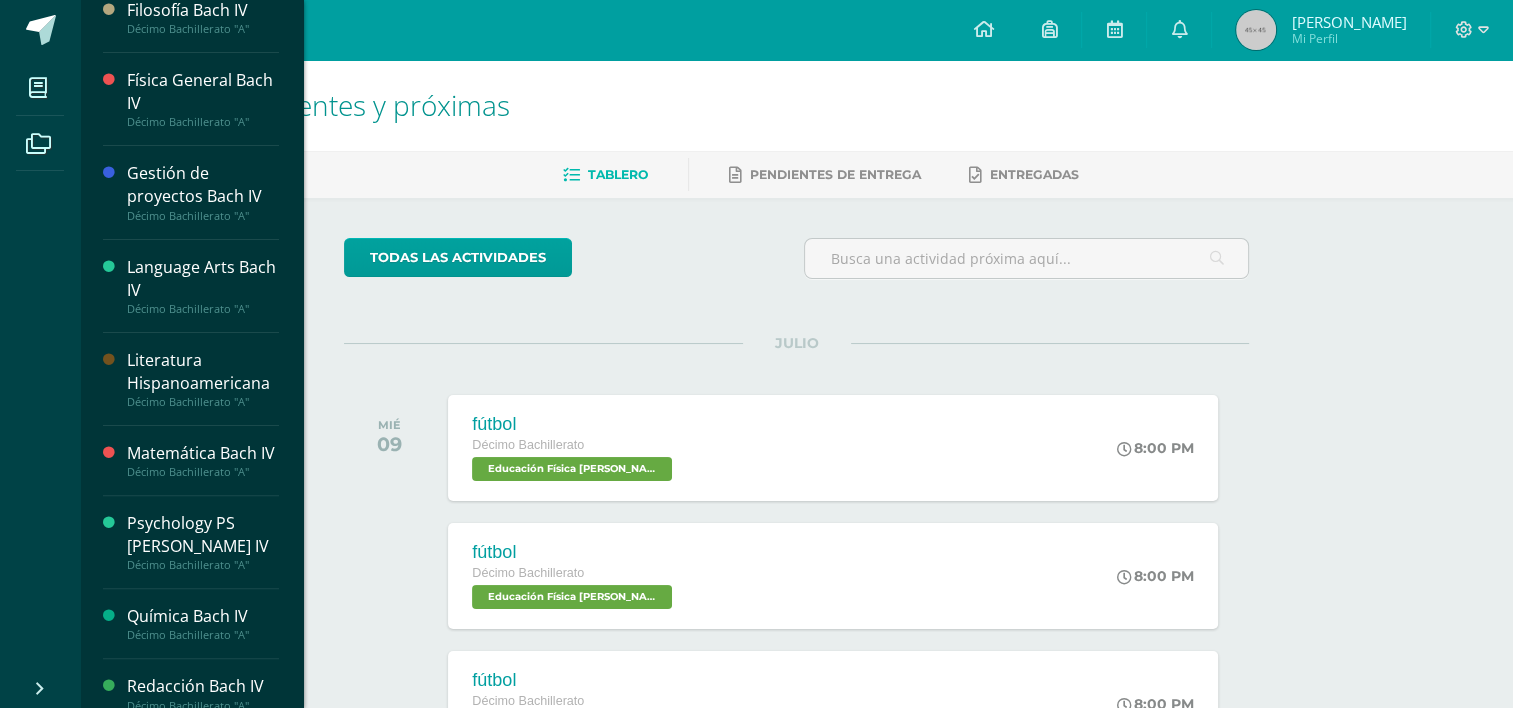 scroll, scrollTop: 412, scrollLeft: 0, axis: vertical 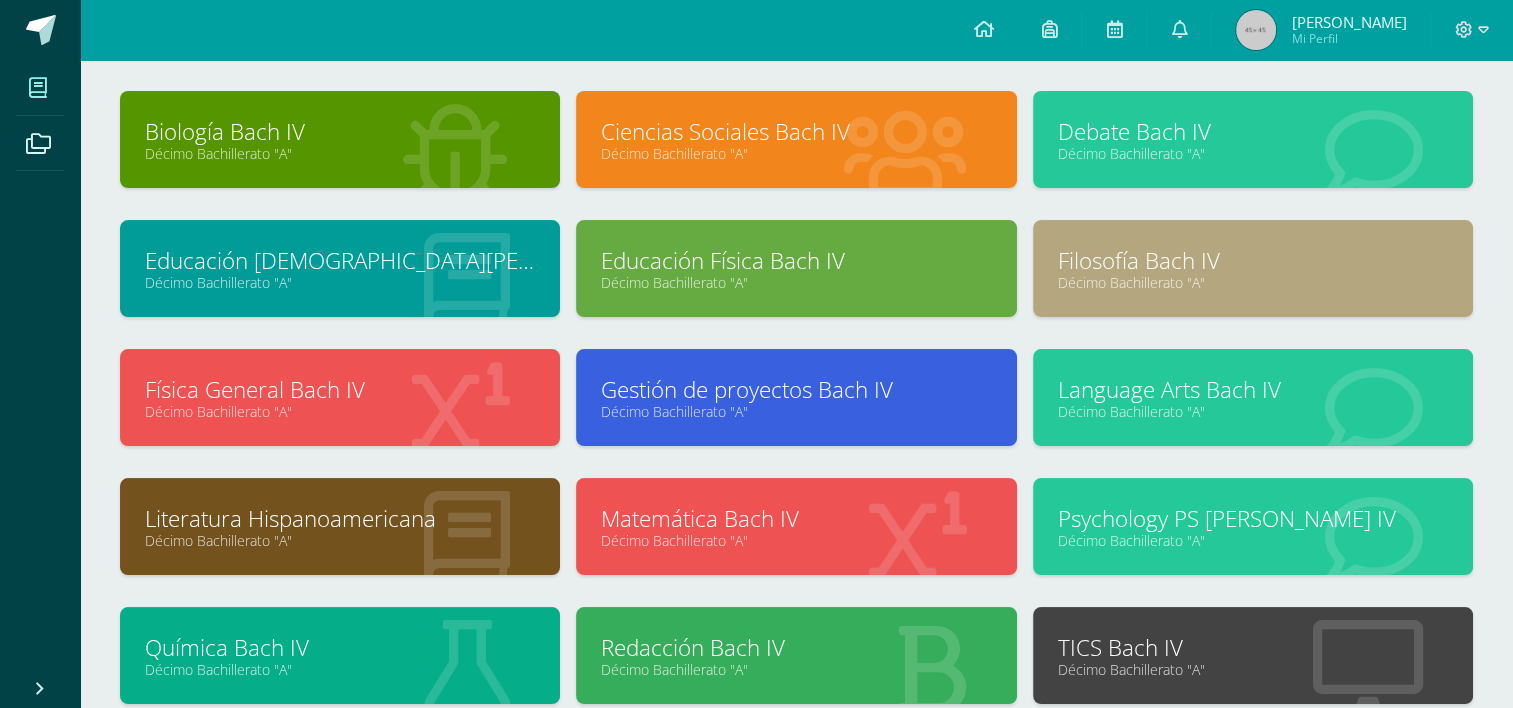 click at bounding box center (905, 141) 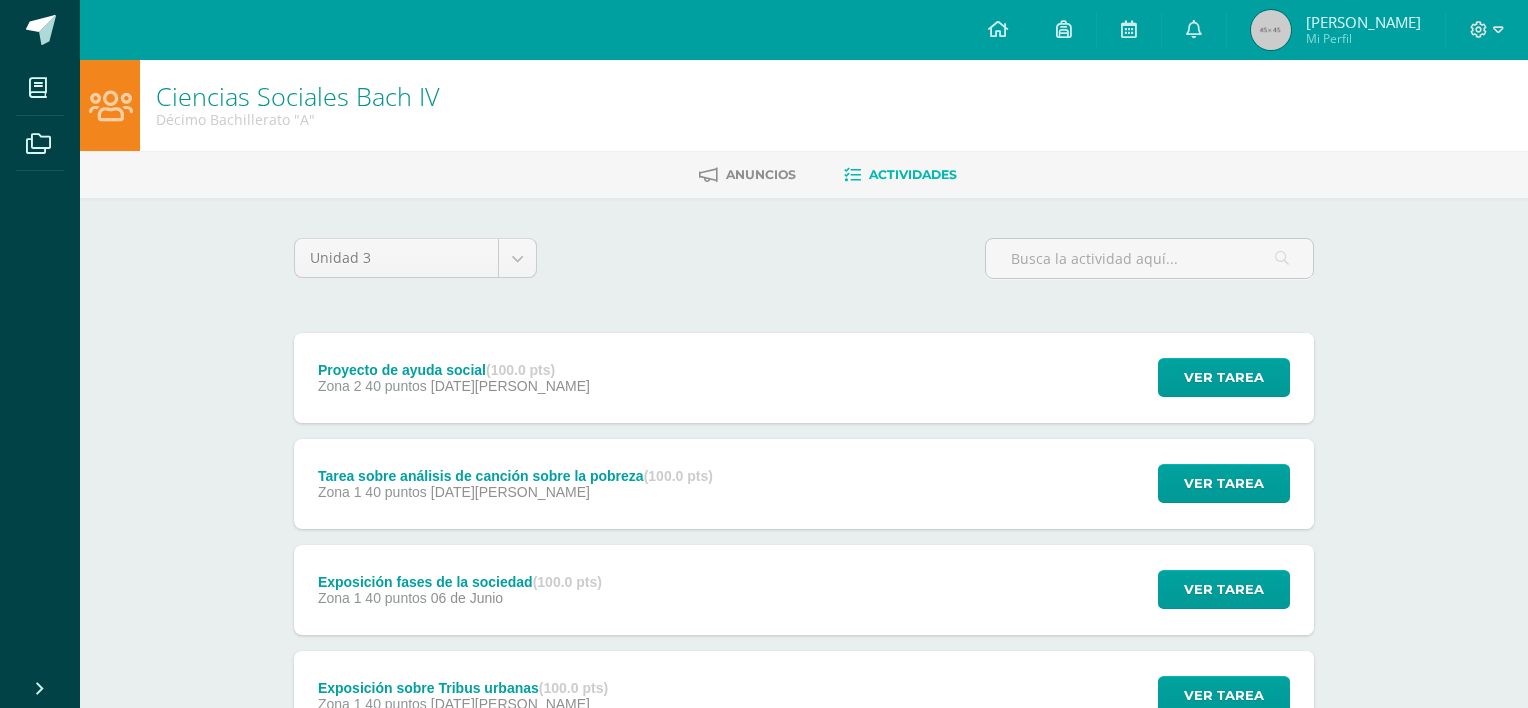 scroll, scrollTop: 0, scrollLeft: 0, axis: both 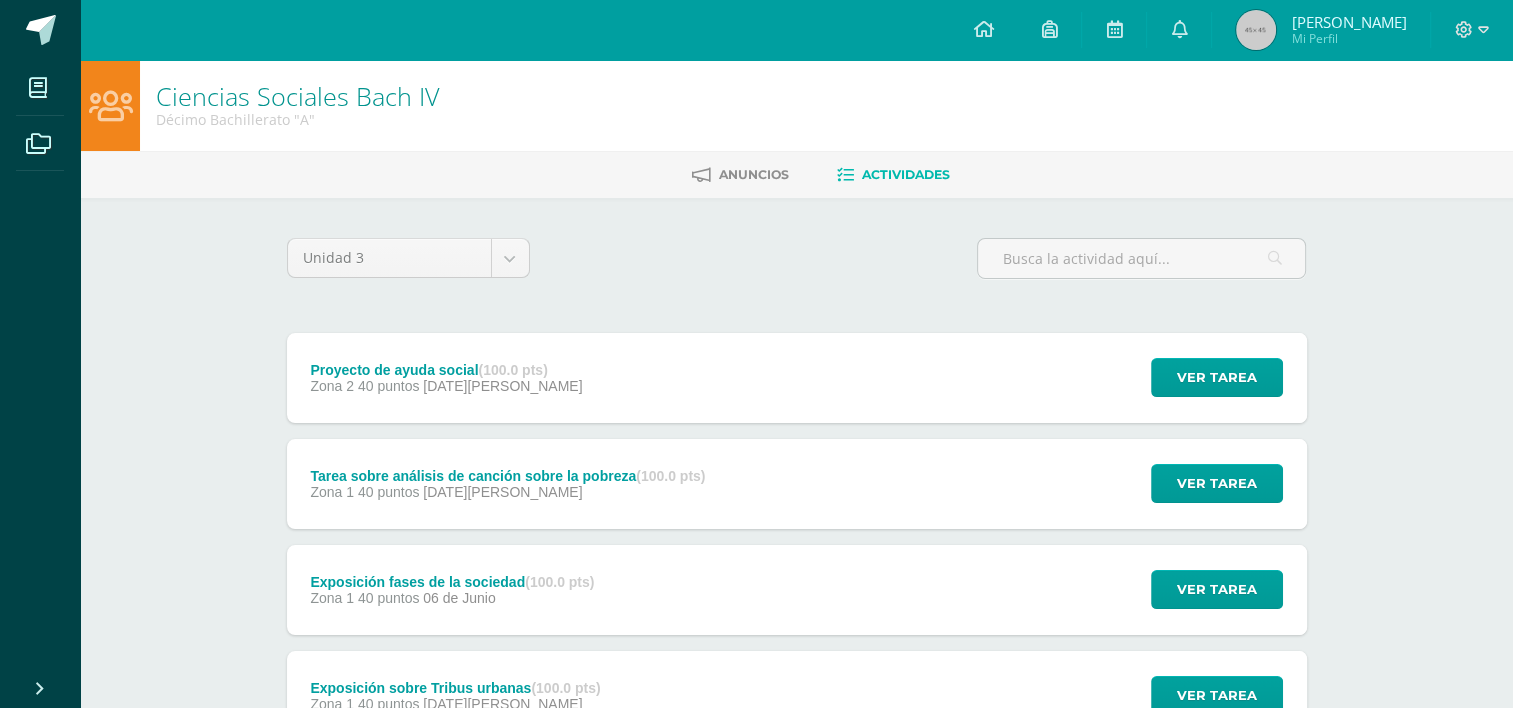 click on "(100.0 pts)" at bounding box center (512, 370) 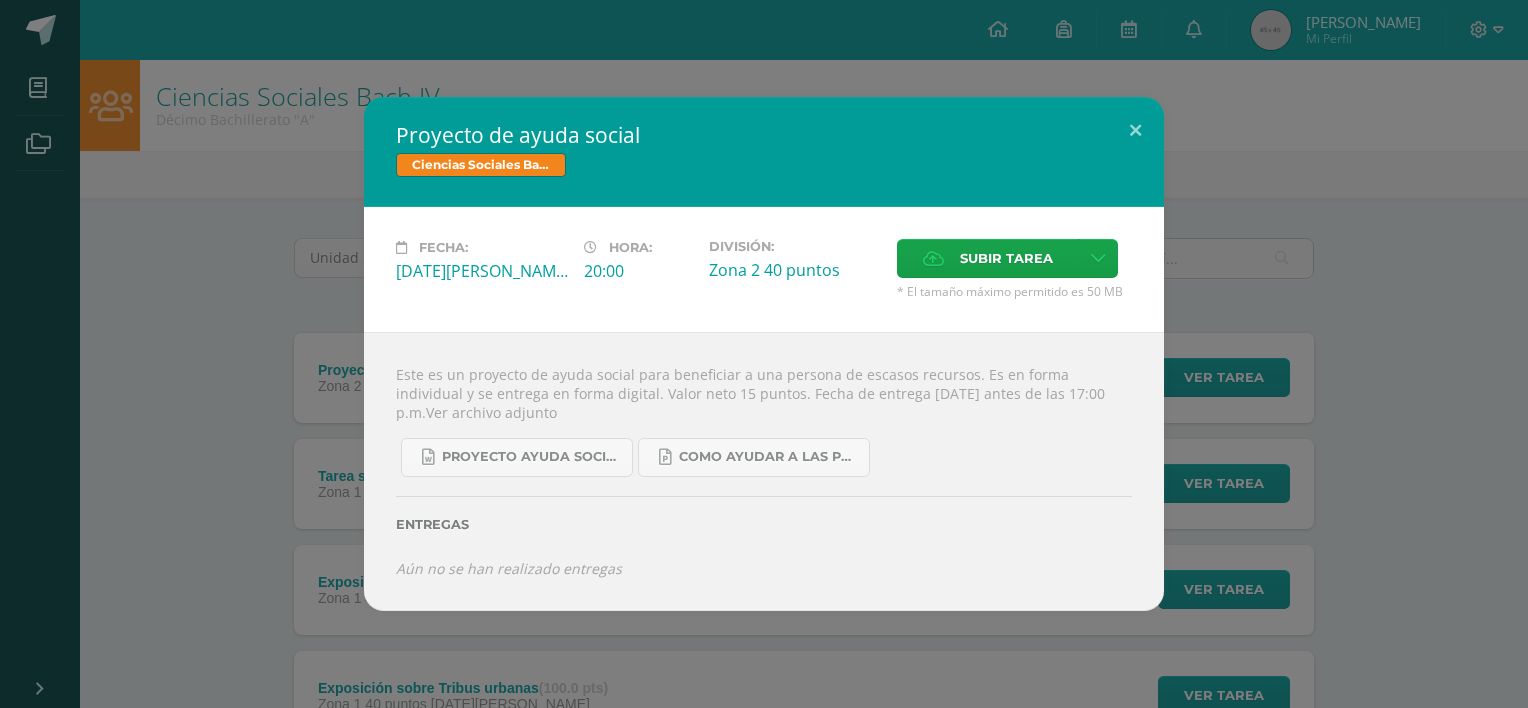 drag, startPoint x: 457, startPoint y: 388, endPoint x: 628, endPoint y: 403, distance: 171.65663 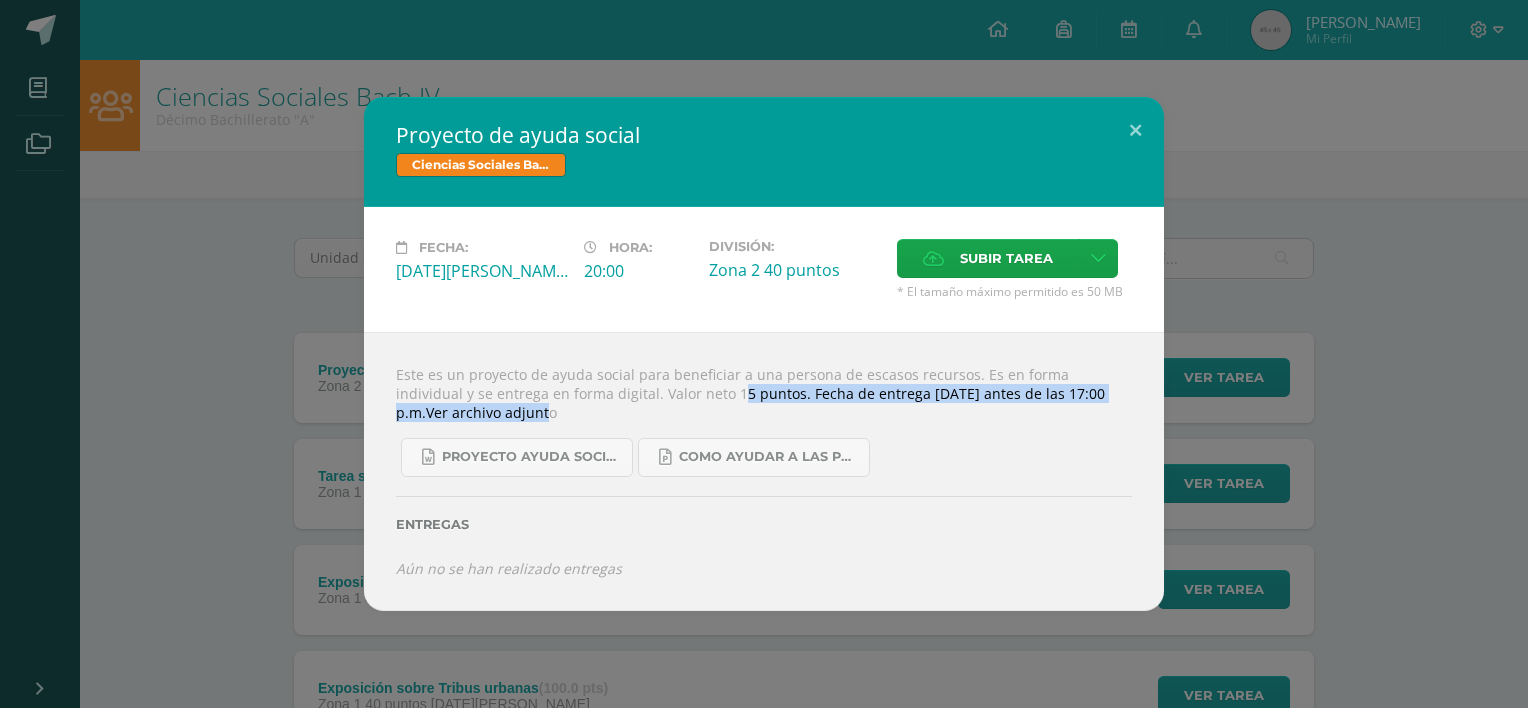 drag, startPoint x: 624, startPoint y: 400, endPoint x: 1114, endPoint y: 395, distance: 490.0255 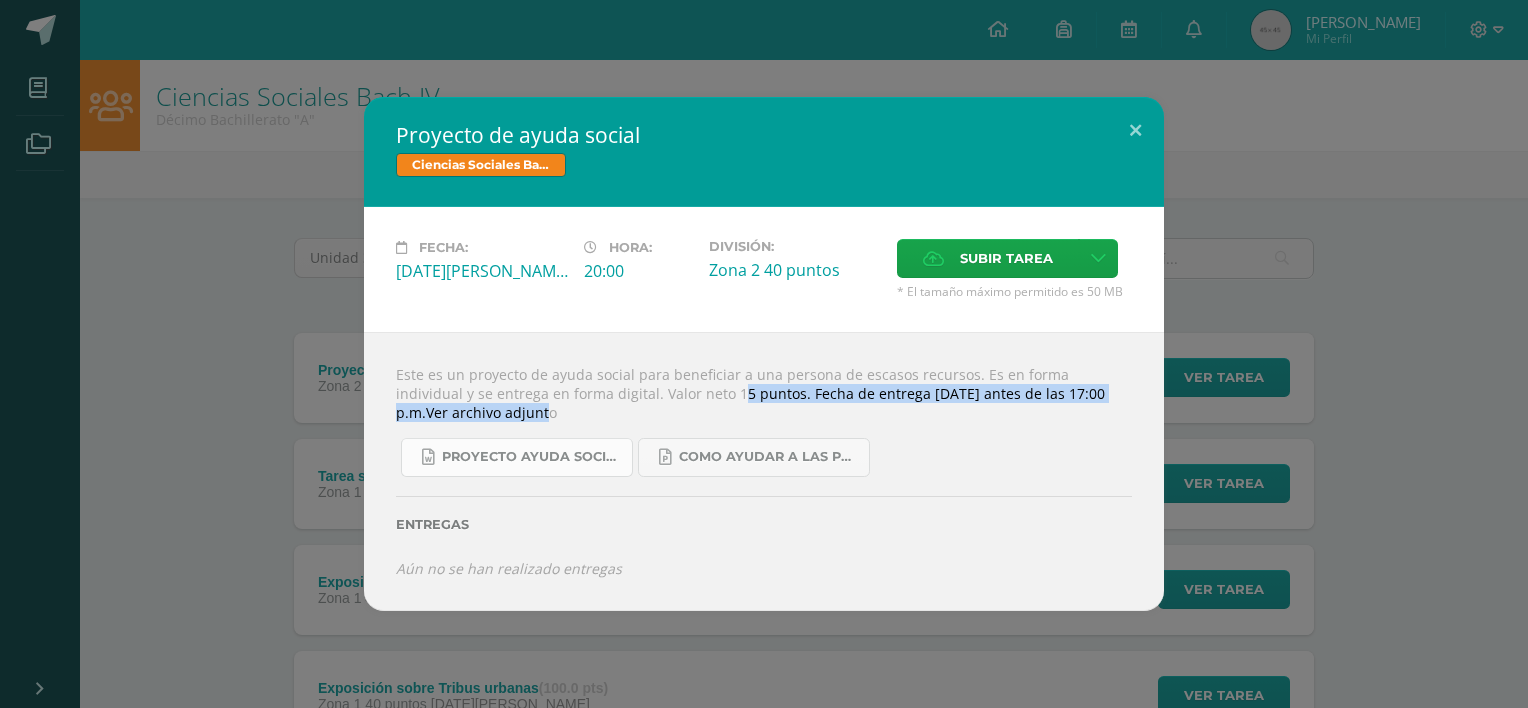 click on "Proyecto ayuda social 2025.docx" at bounding box center (532, 457) 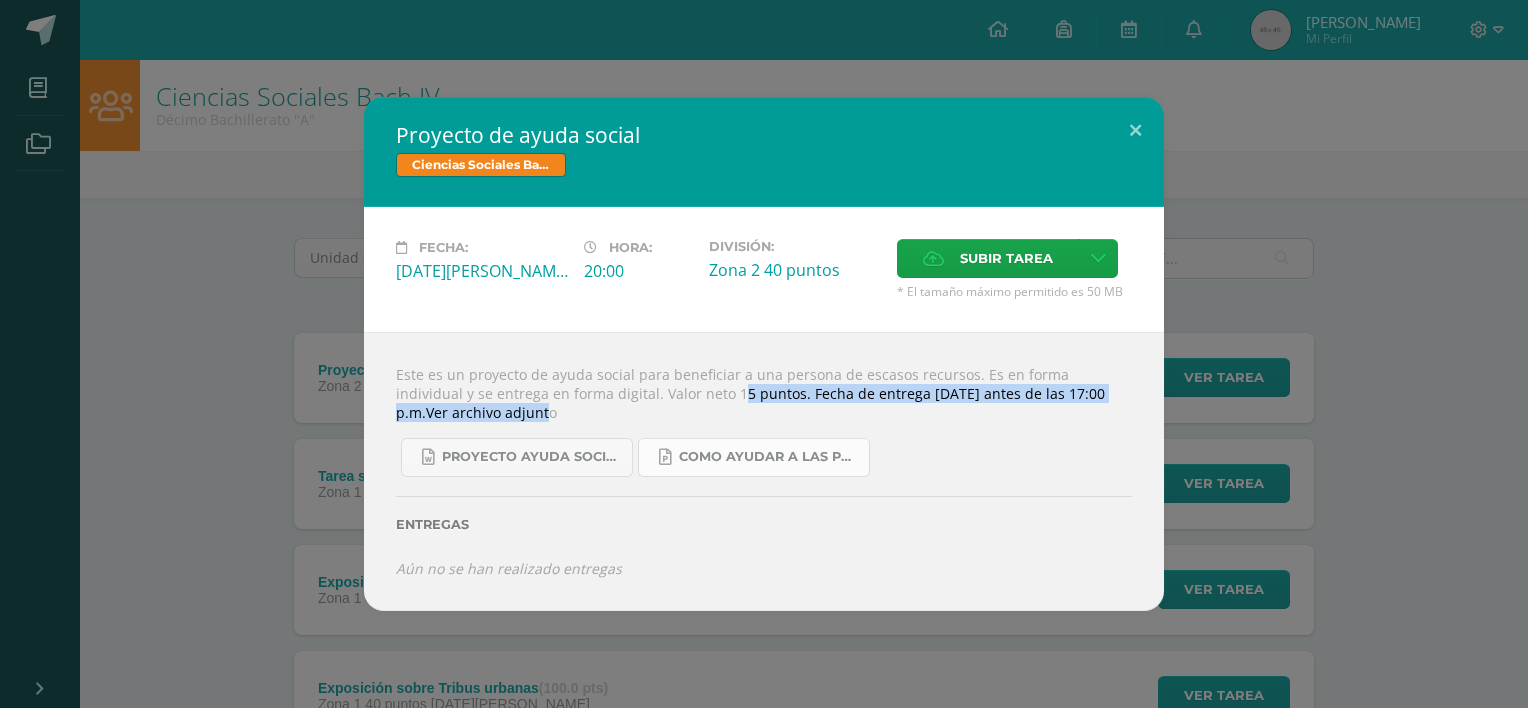 click on "Como ayudar a las personas de escasos recursos.pptx" at bounding box center (769, 457) 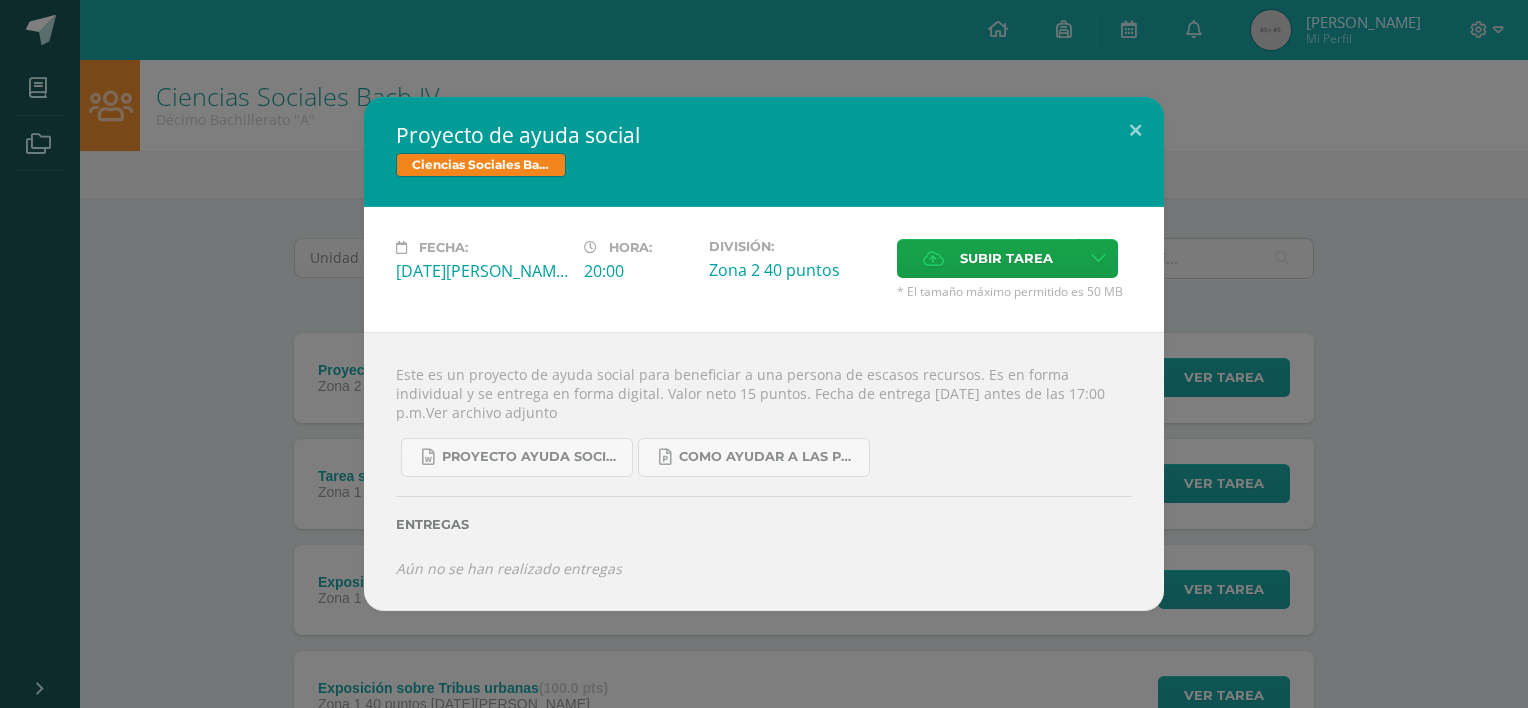 click on "Proyecto ayuda social 2025.docx
Como ayudar a las personas de escasos recursos.pptx" at bounding box center (764, 449) 